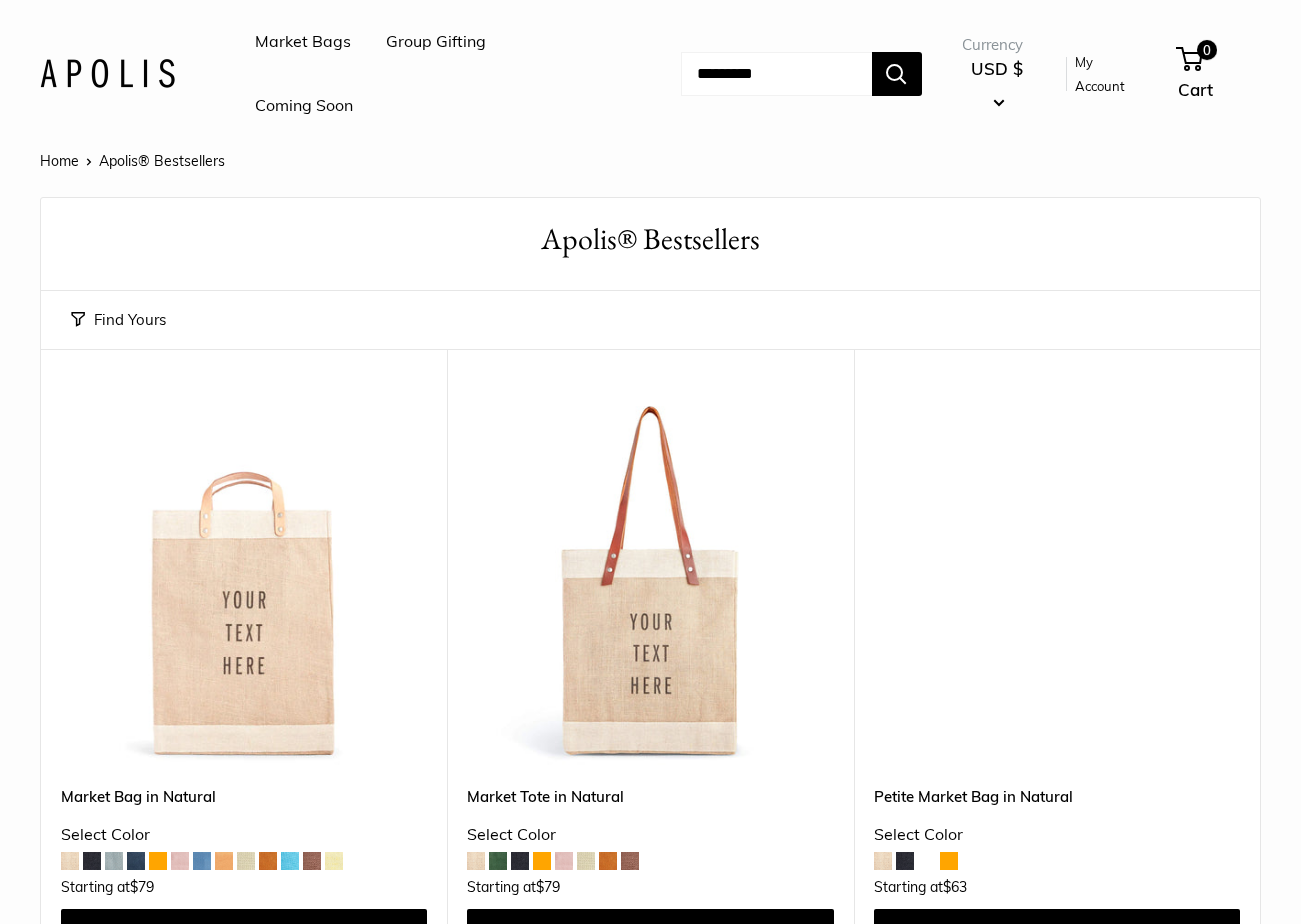 scroll, scrollTop: 0, scrollLeft: 0, axis: both 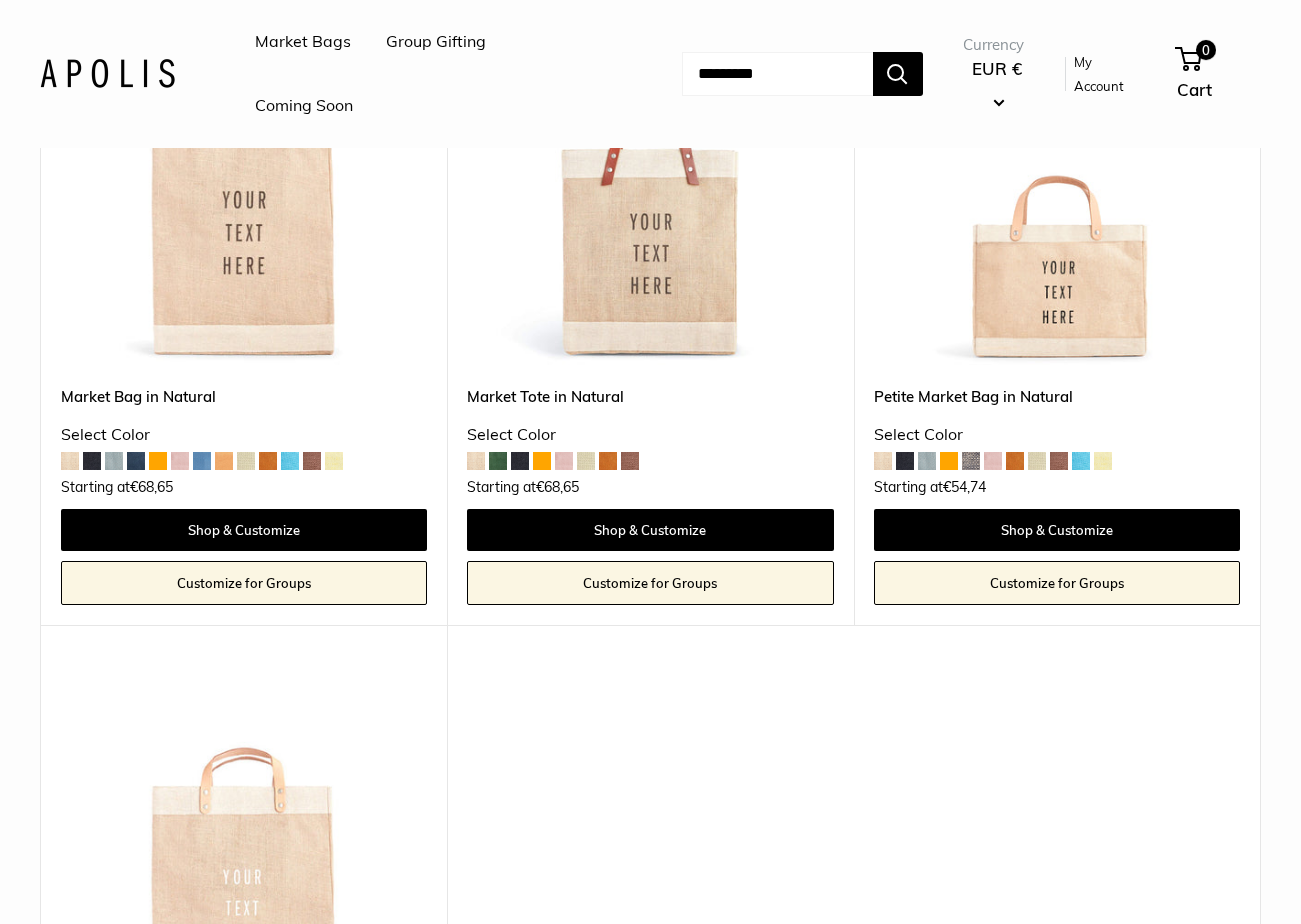 click at bounding box center [630, 461] 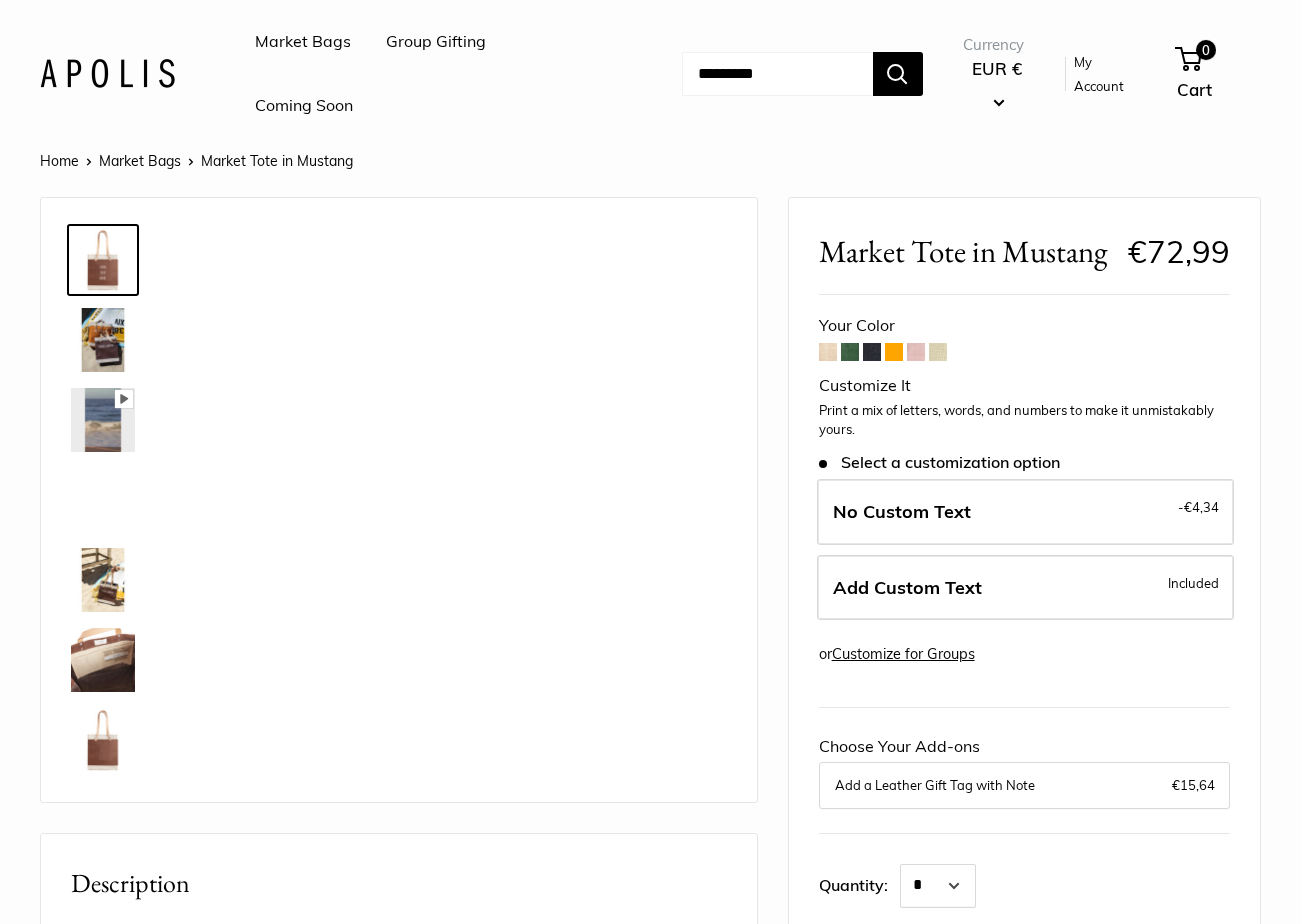 scroll, scrollTop: 0, scrollLeft: 0, axis: both 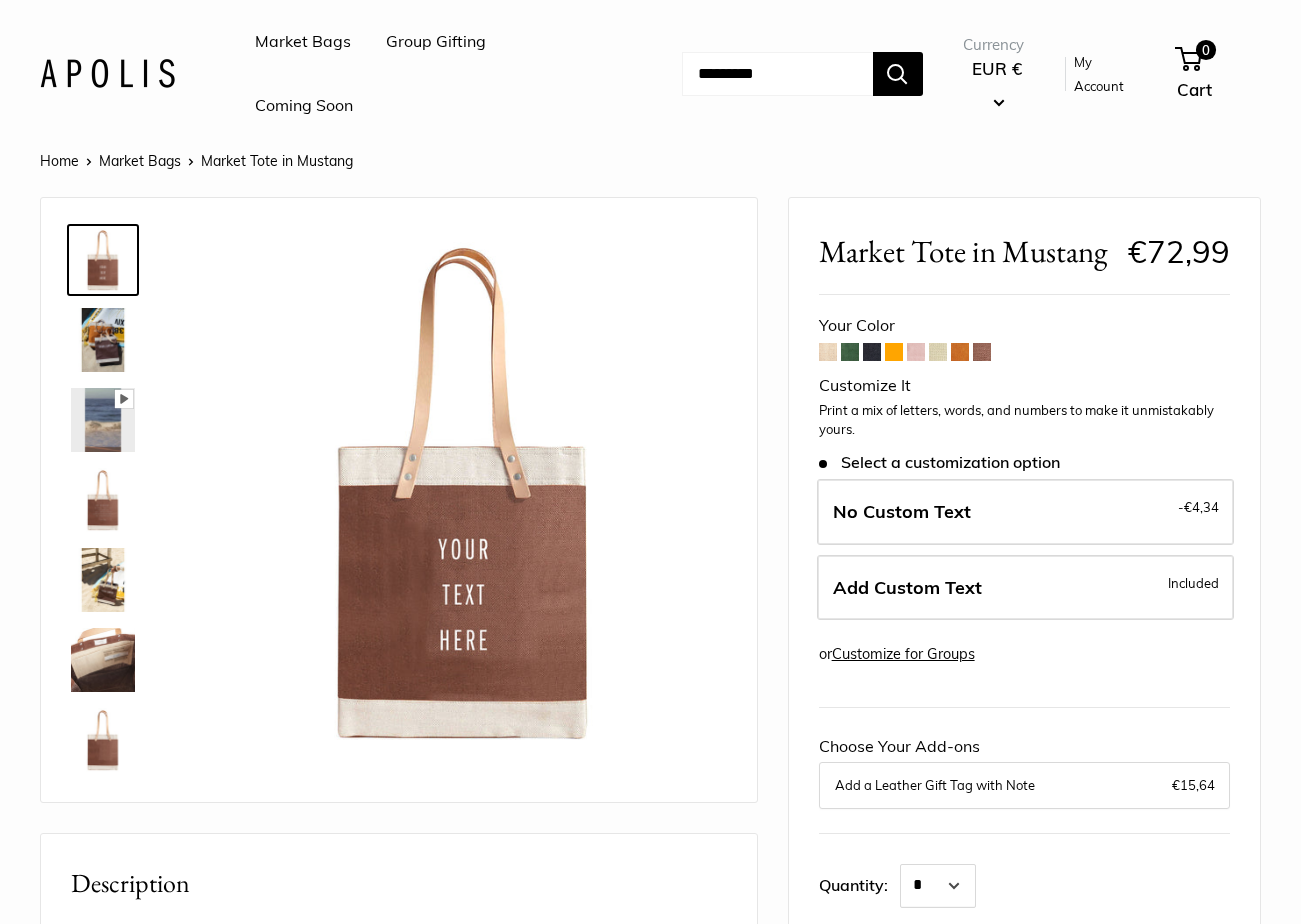 click at bounding box center [938, 352] 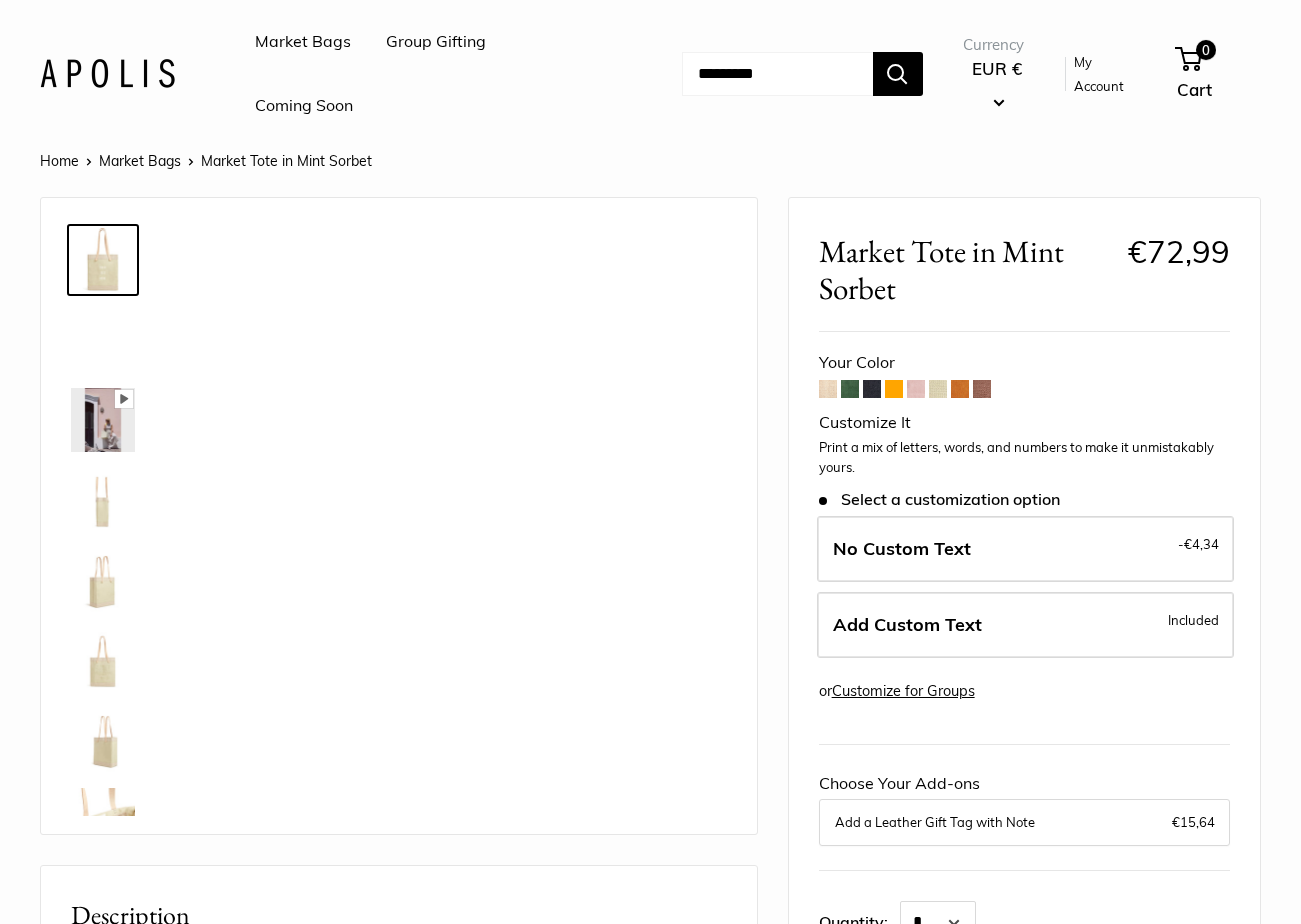scroll, scrollTop: 0, scrollLeft: 0, axis: both 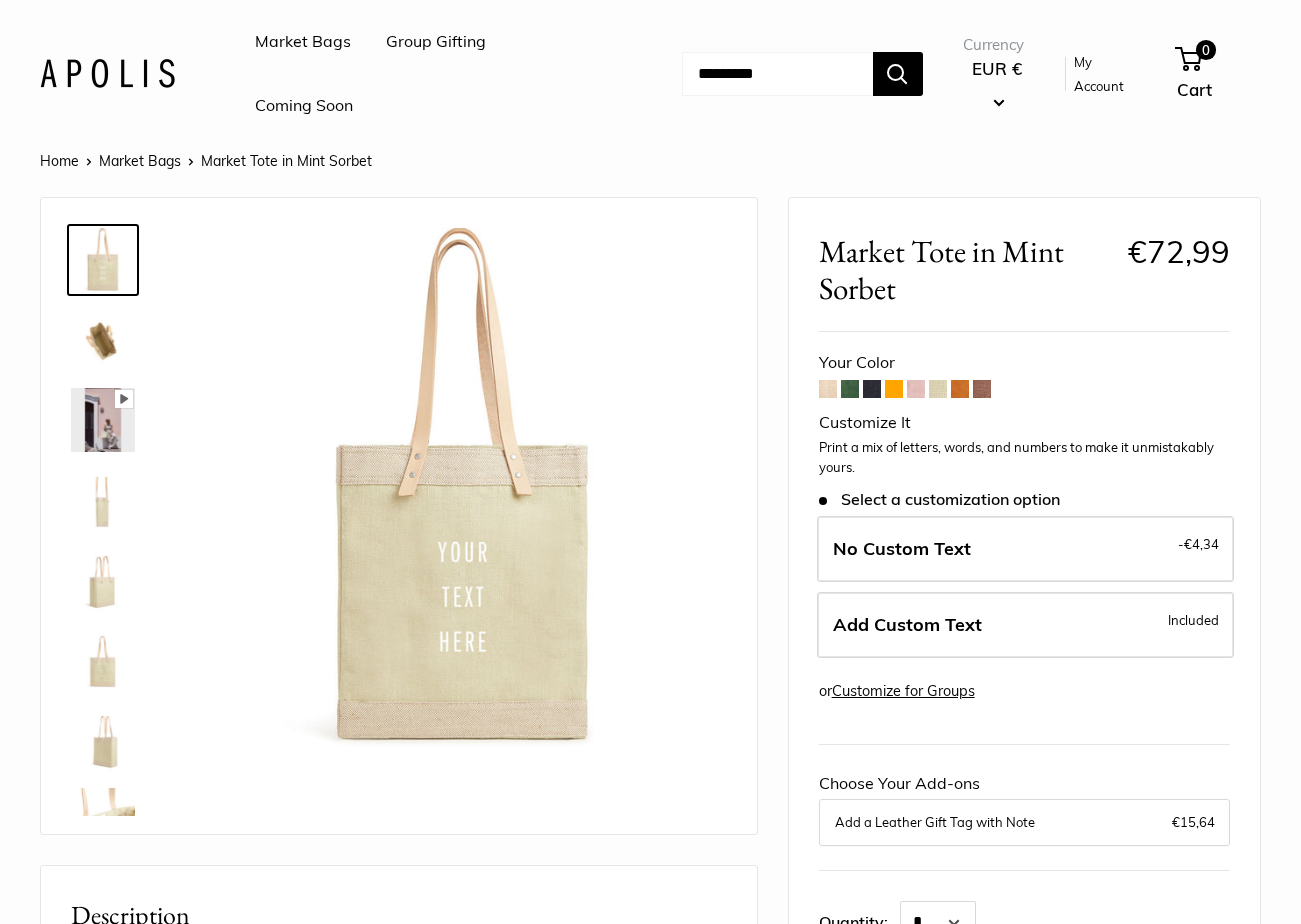 click on "Market Tote in Mint Sorbet
€72,99
Customizable Text Long Handle Save  €-72,99
€72,99
/
& USA Free Shipping  $150 +
Your Color
Stock:
*" at bounding box center (1024, 788) 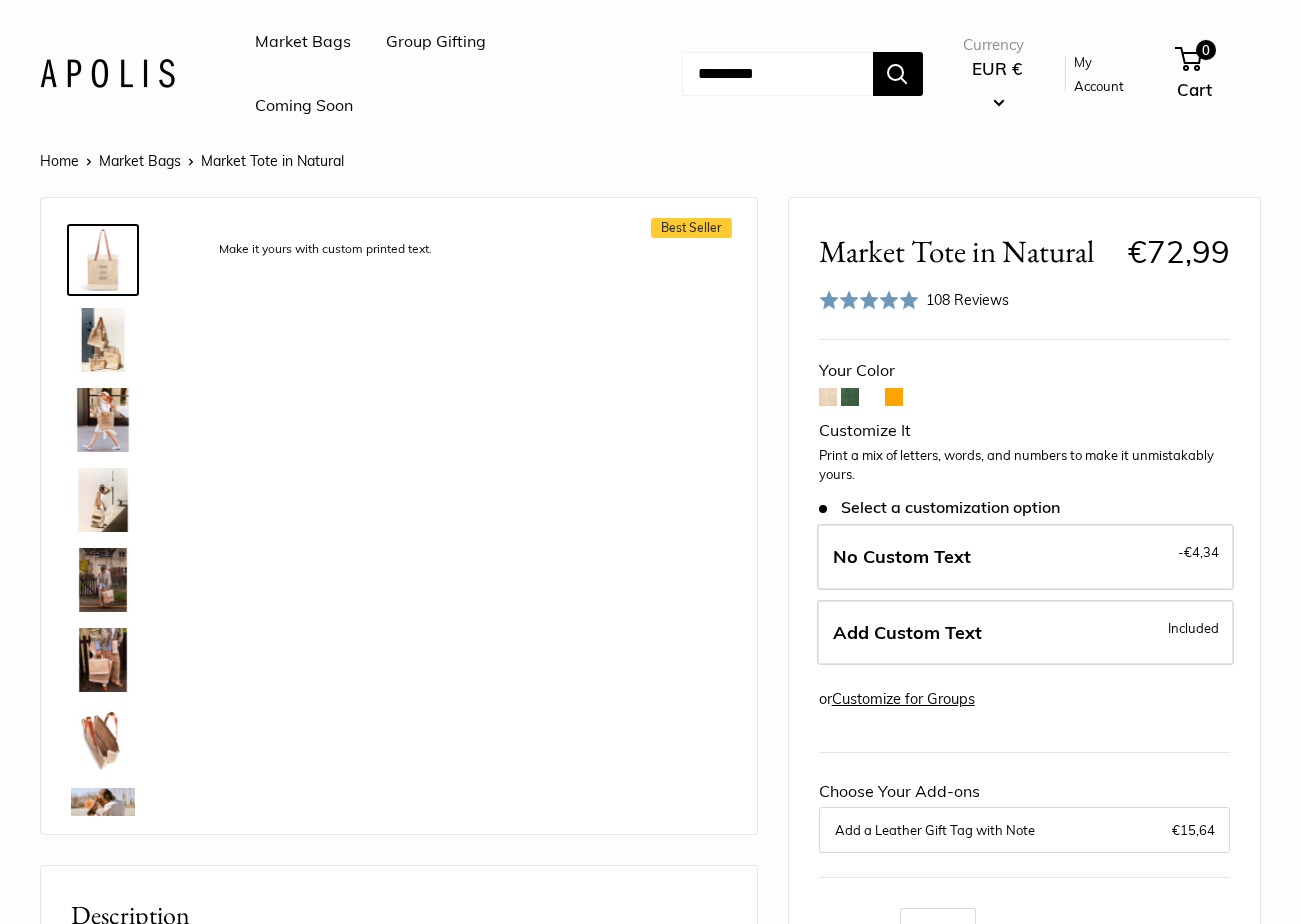 scroll, scrollTop: 0, scrollLeft: 0, axis: both 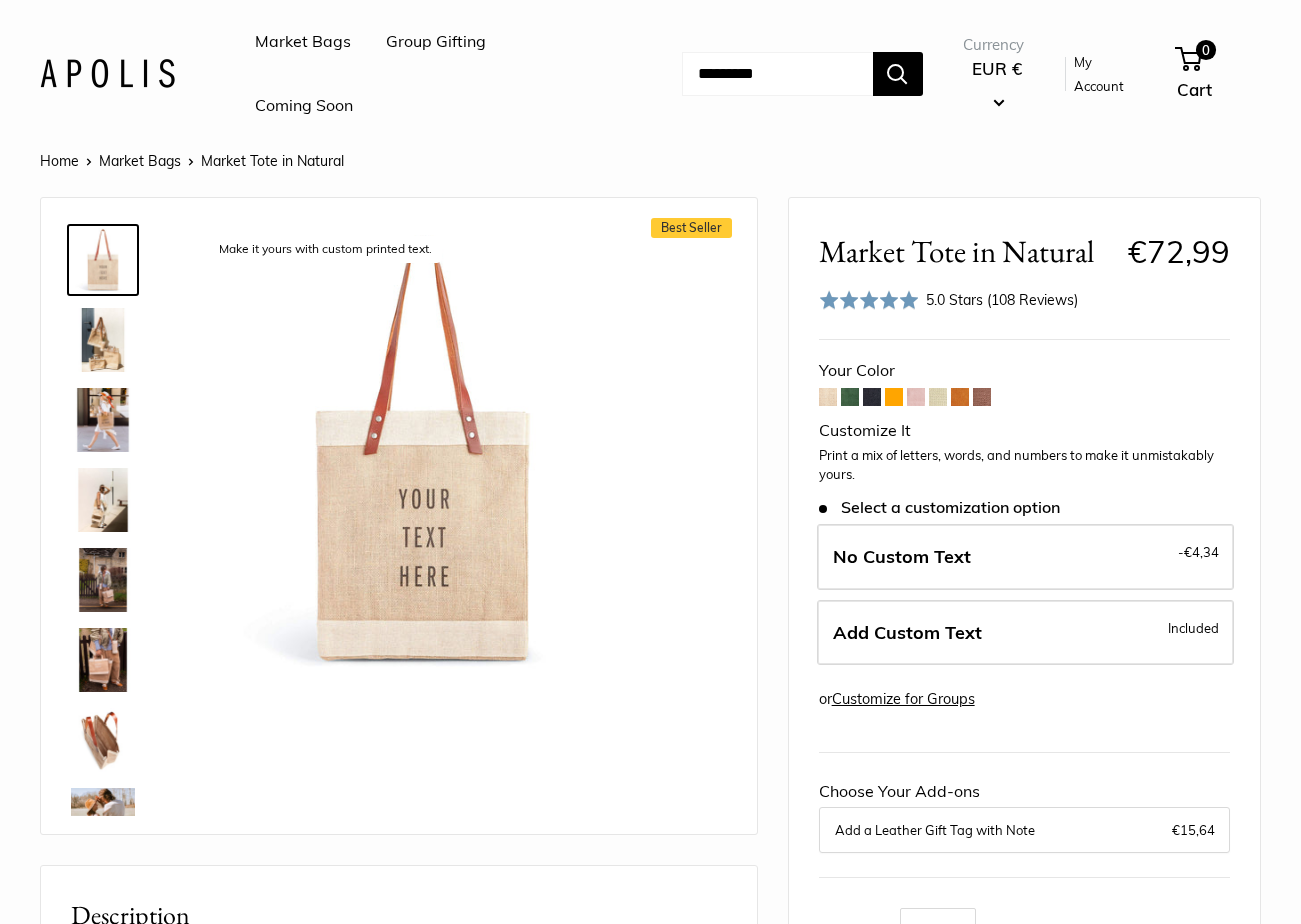 click at bounding box center (960, 397) 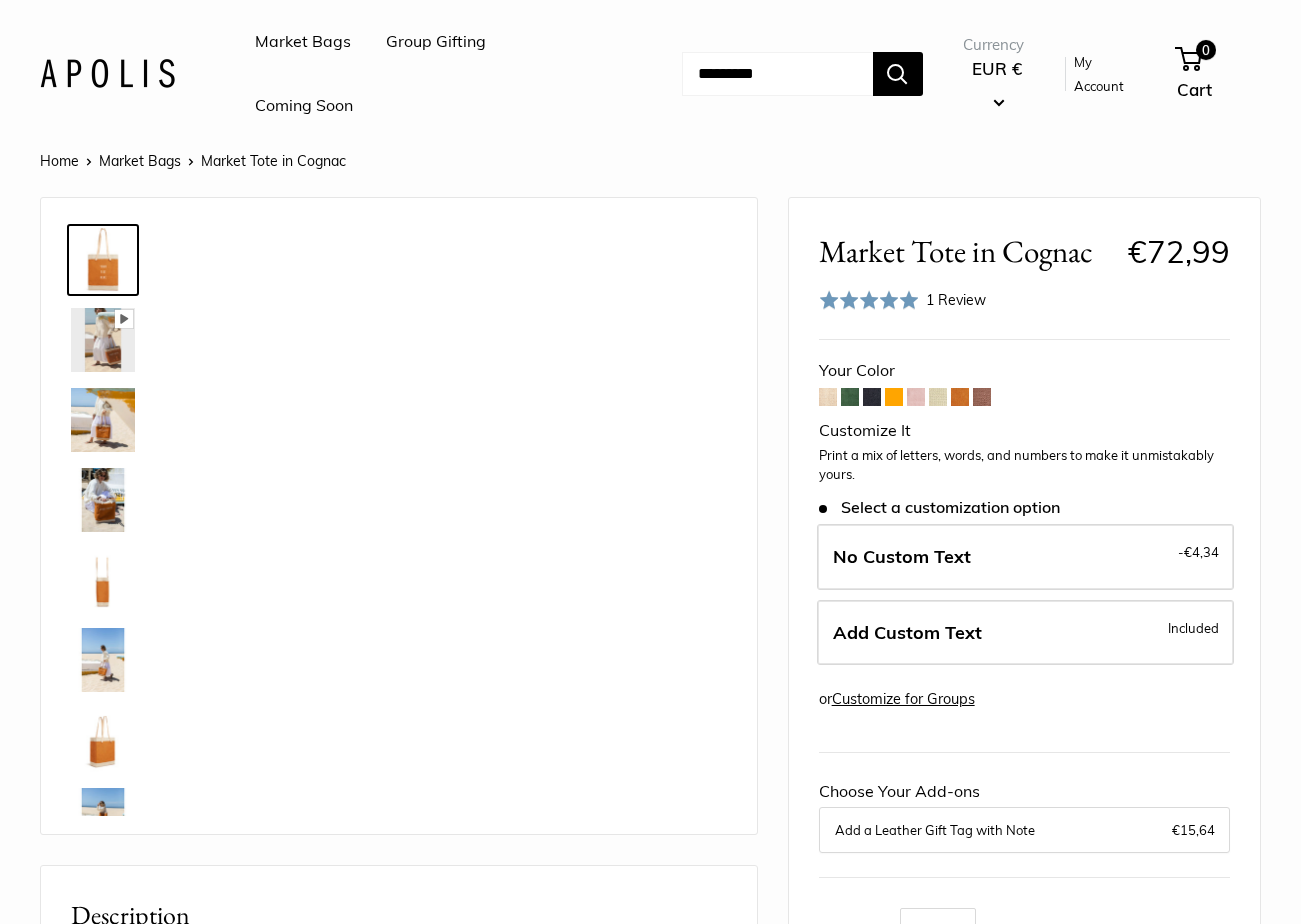 scroll, scrollTop: 0, scrollLeft: 0, axis: both 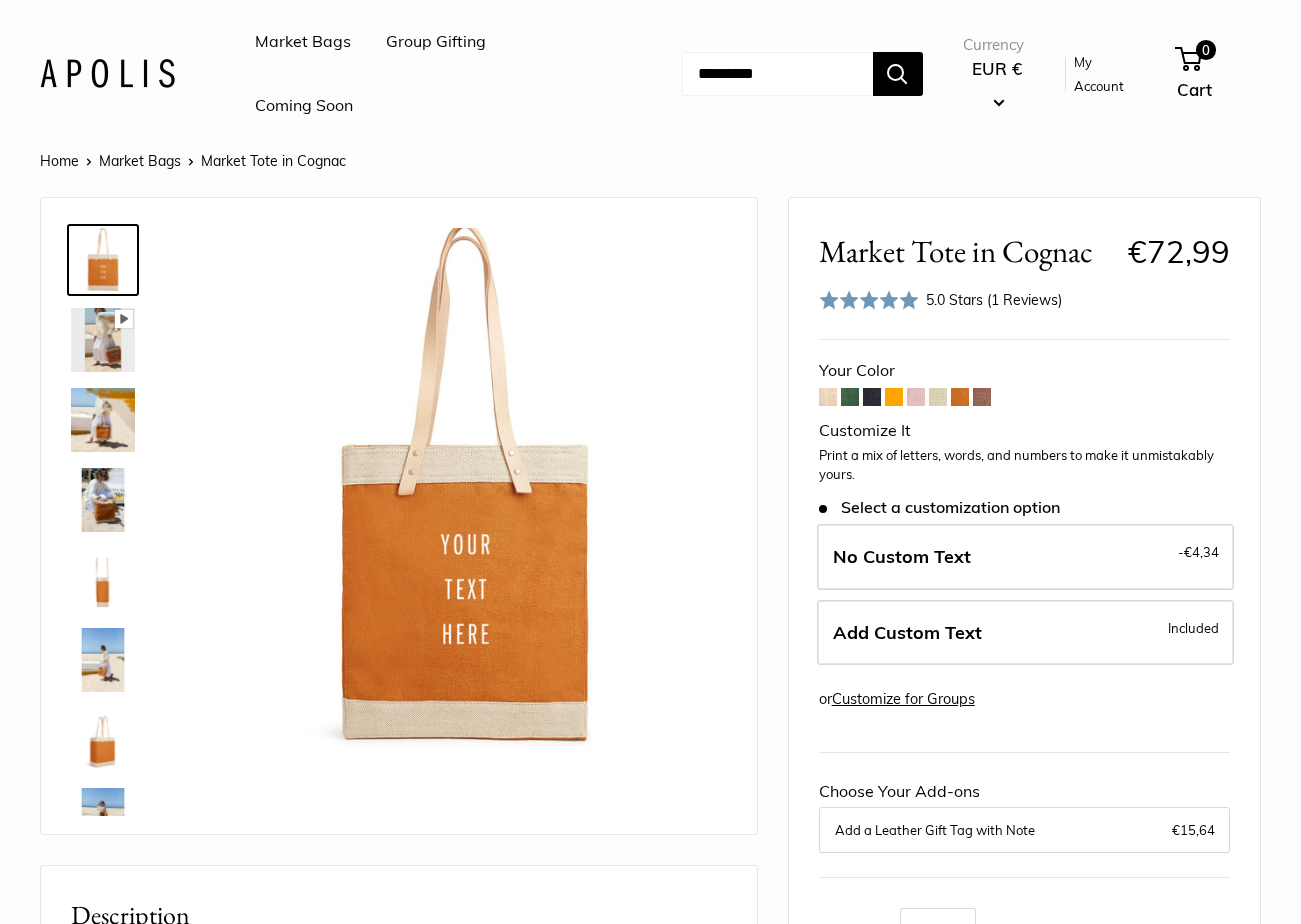 click at bounding box center [828, 397] 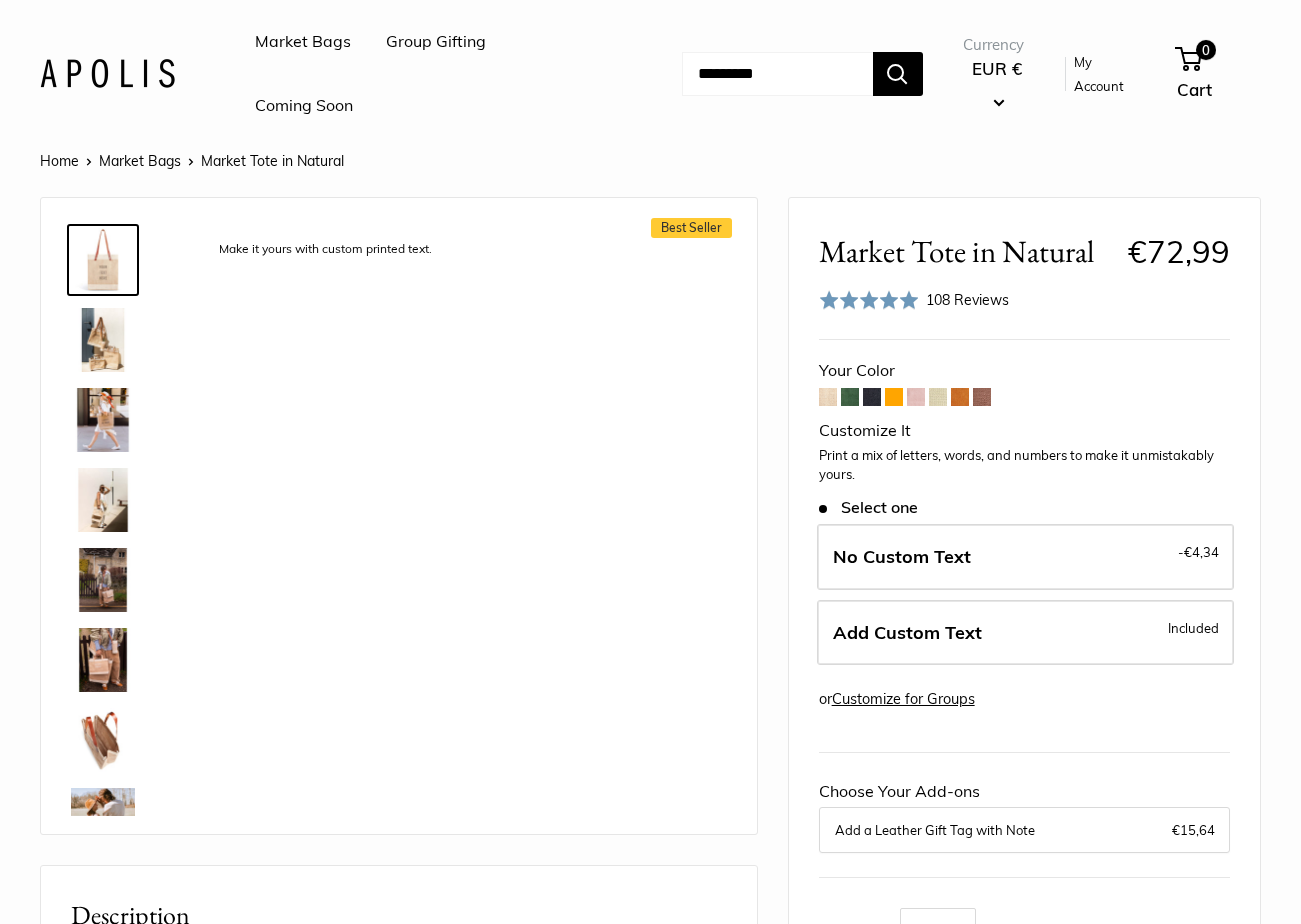 scroll, scrollTop: 0, scrollLeft: 0, axis: both 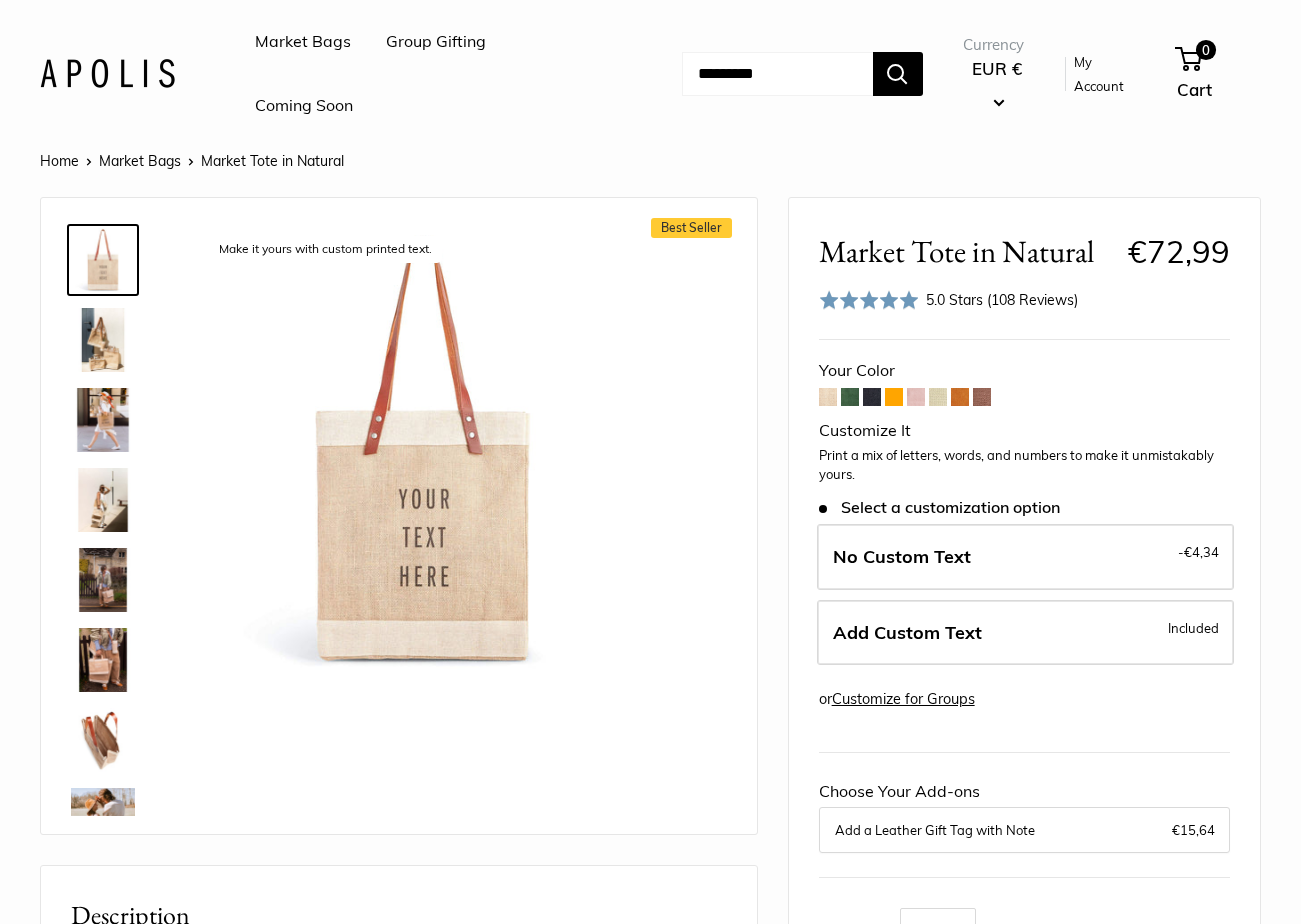 click at bounding box center (982, 397) 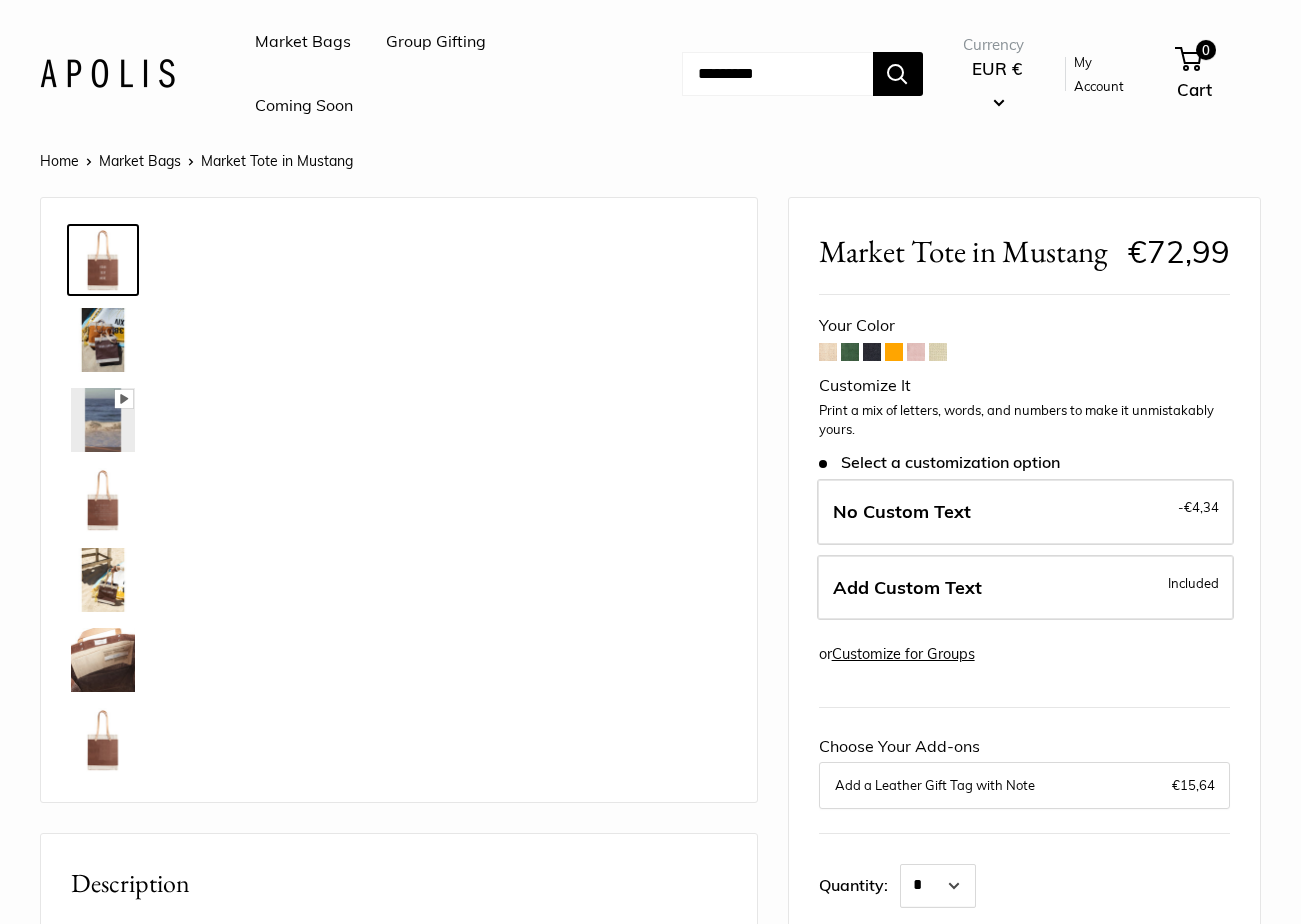 scroll, scrollTop: 0, scrollLeft: 0, axis: both 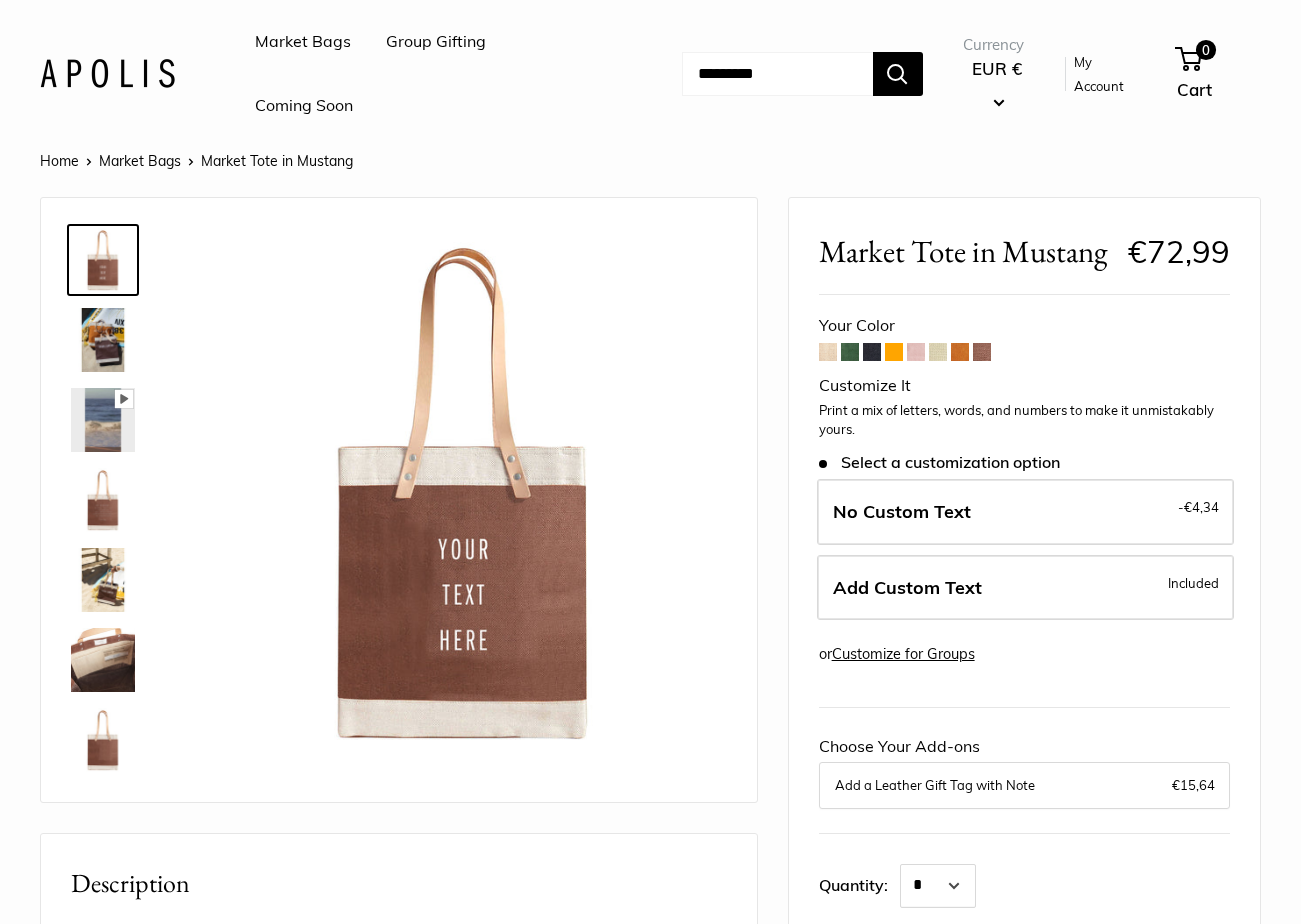 click at bounding box center (960, 352) 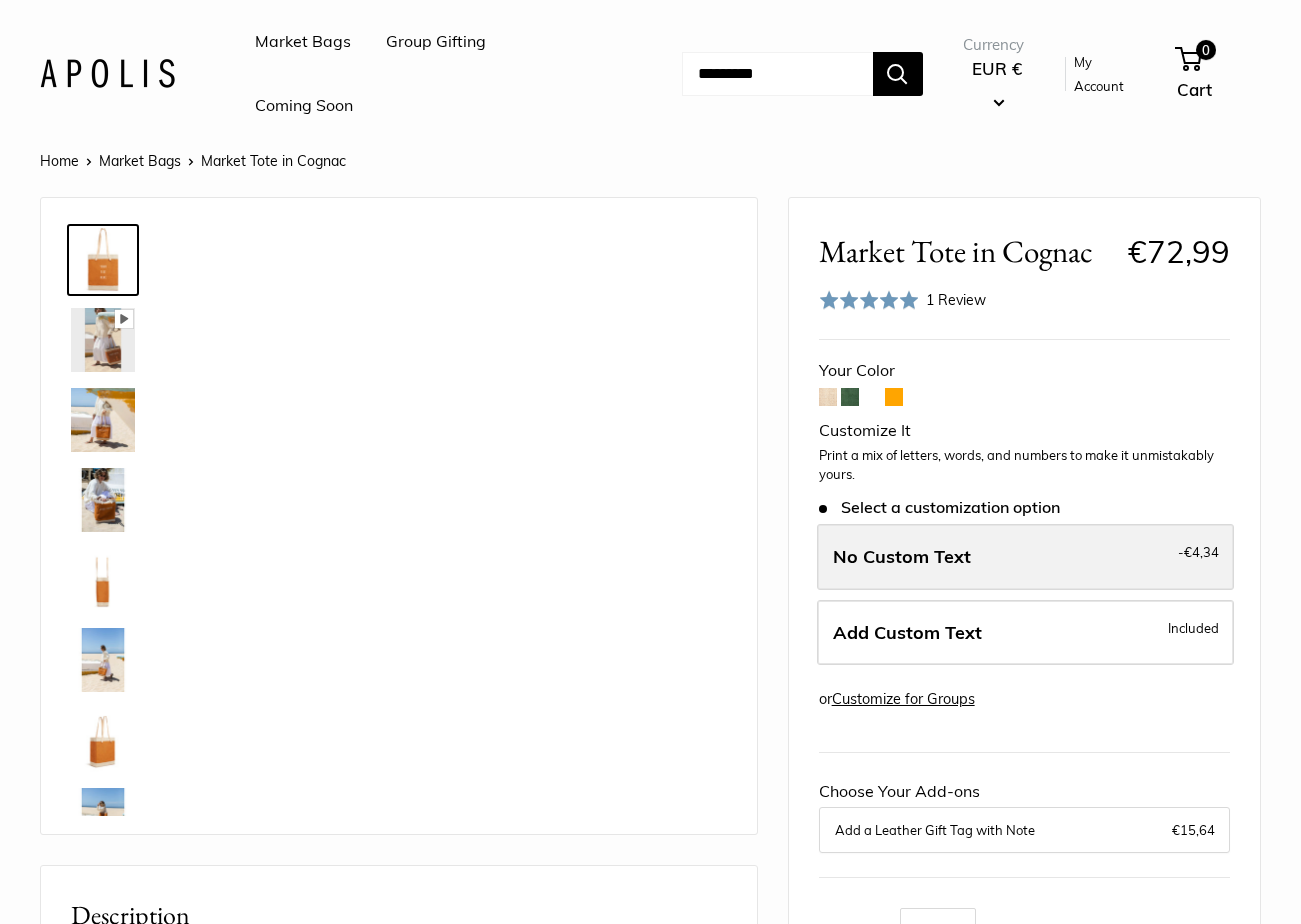 scroll, scrollTop: 0, scrollLeft: 0, axis: both 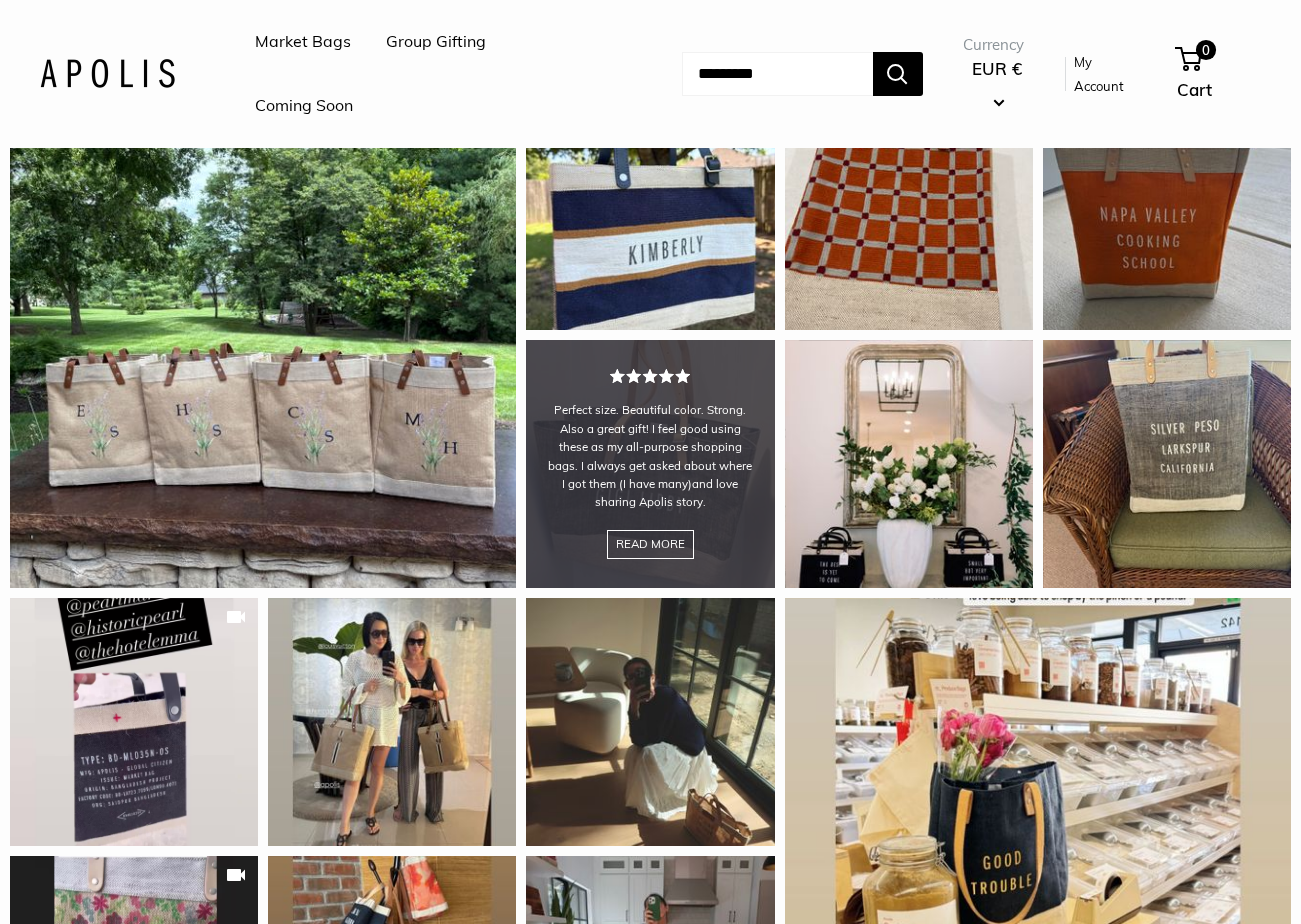 click on "Perfect size. Beautiful color. Strong. Also a great gift! I feel good using these as my all-purpose shopping bags. I always get asked about where I got them (I have many)and love sharing Apolis story.
READ MORE" at bounding box center (650, 464) 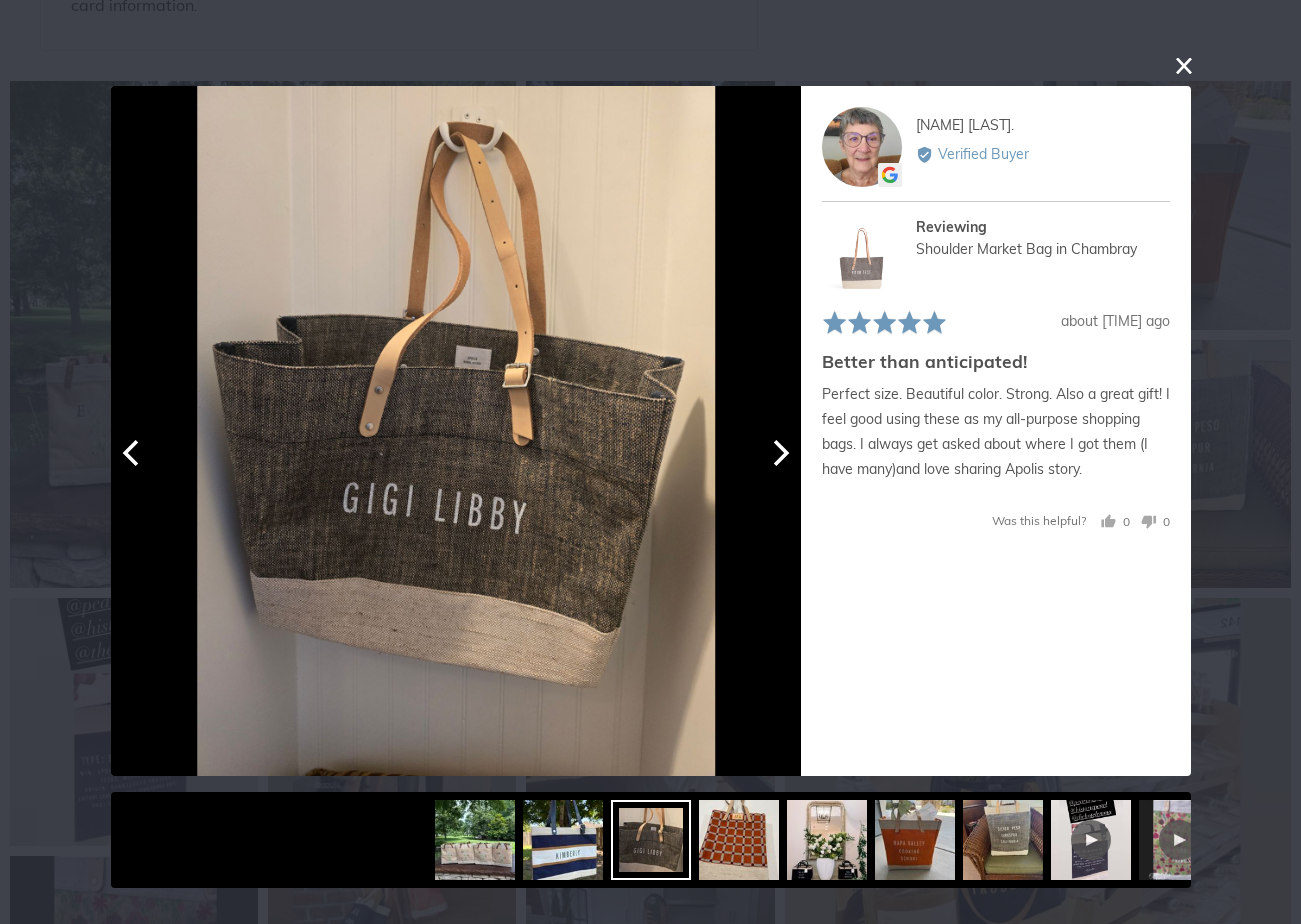 click 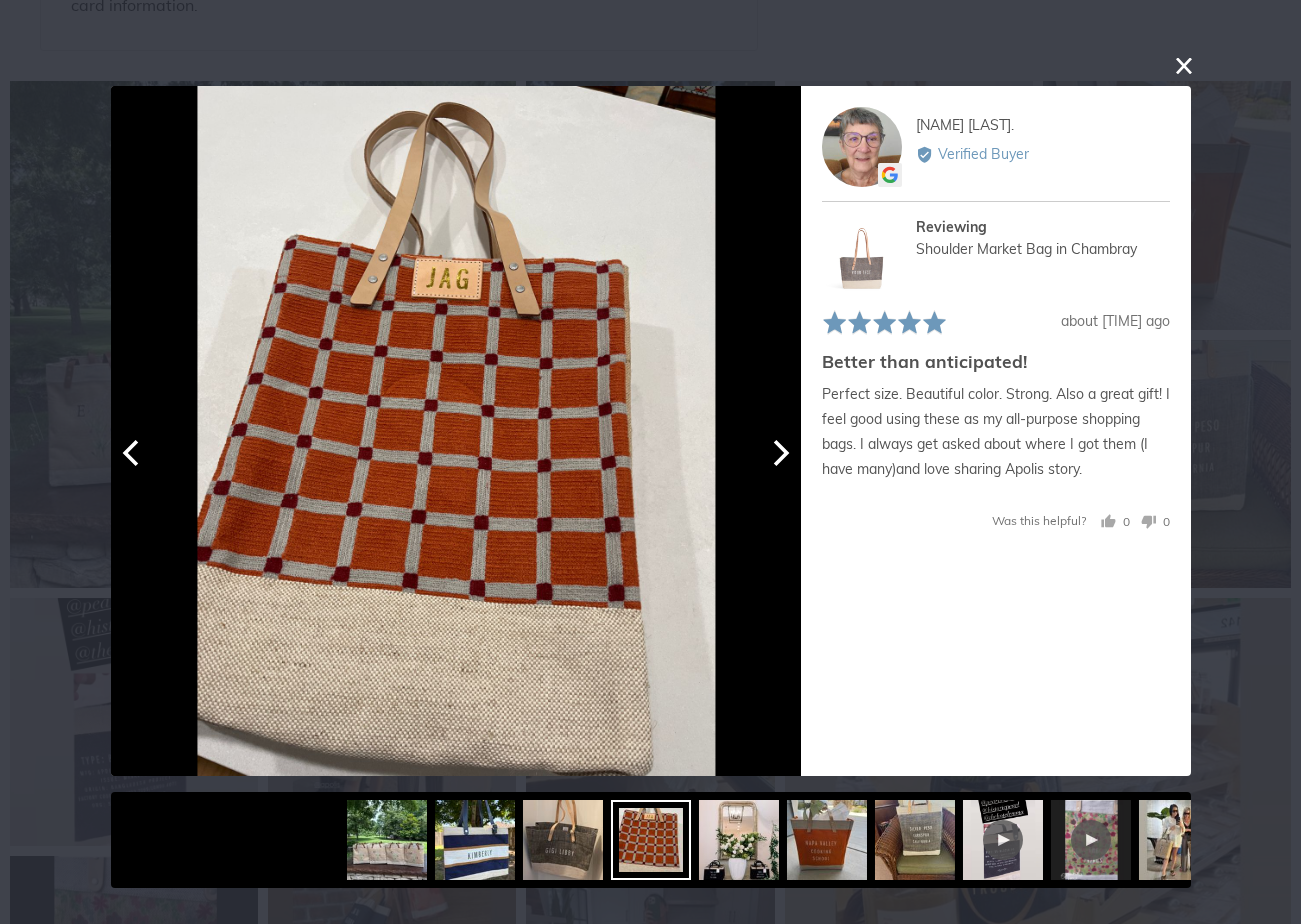 click 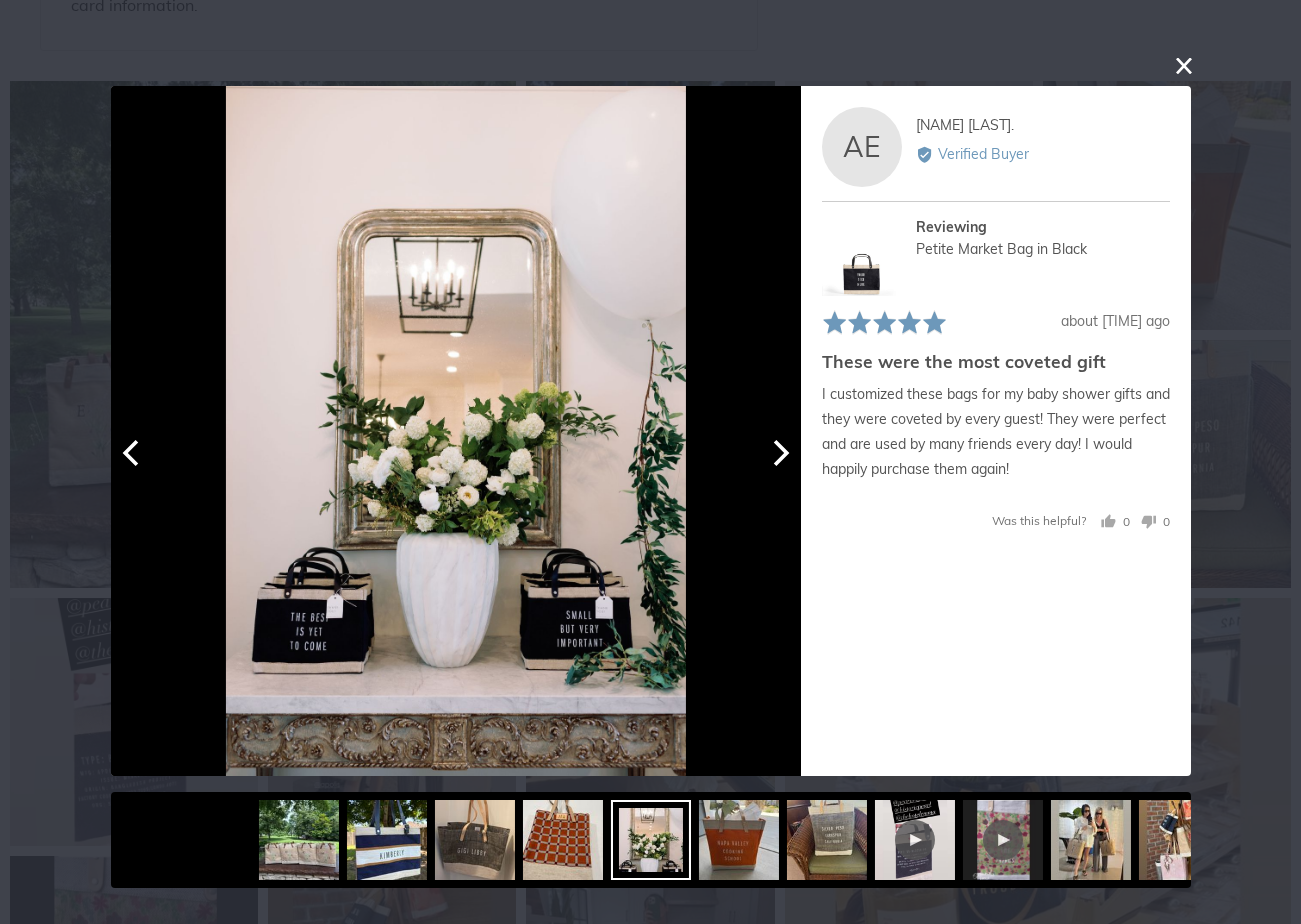 click 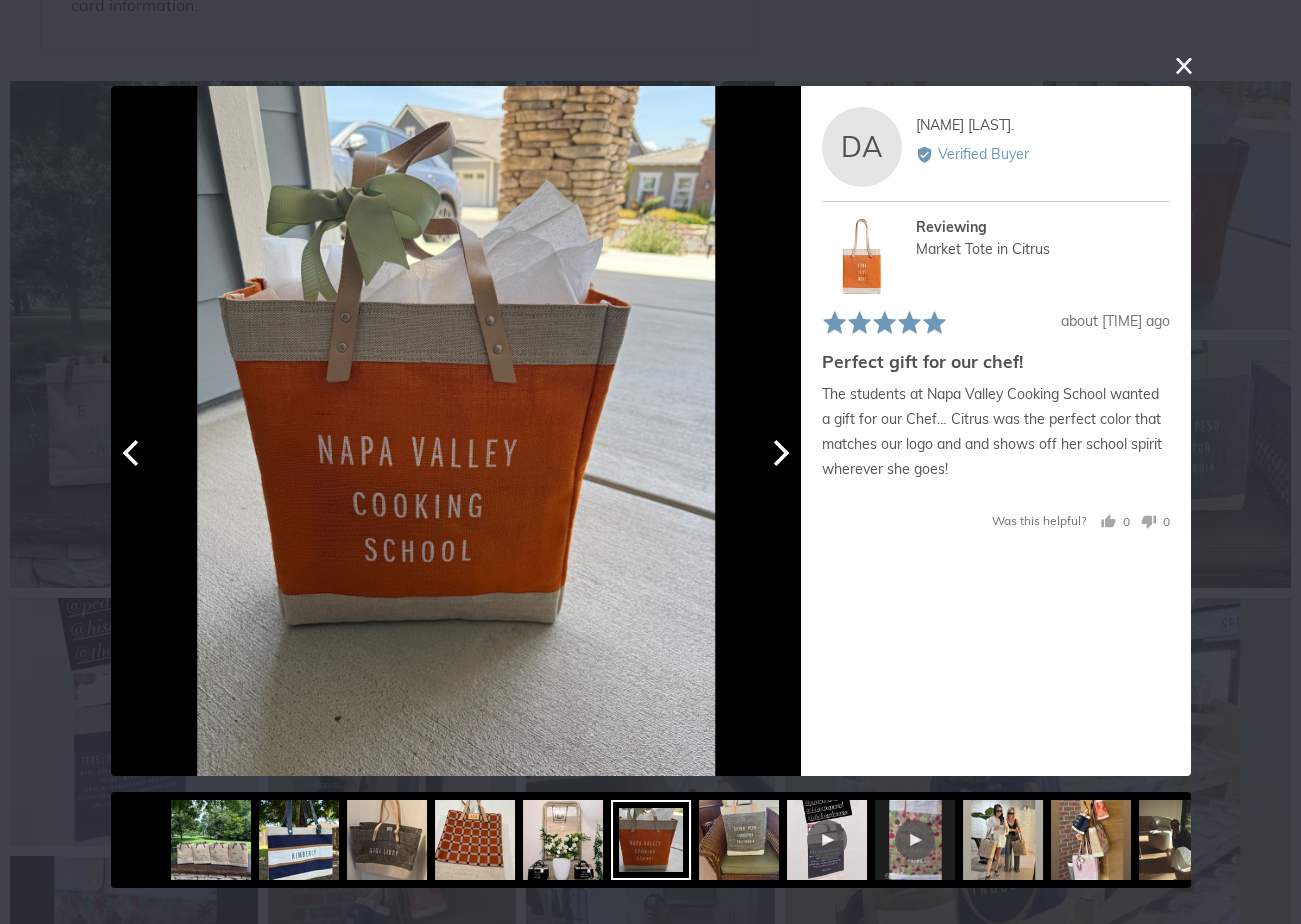 click 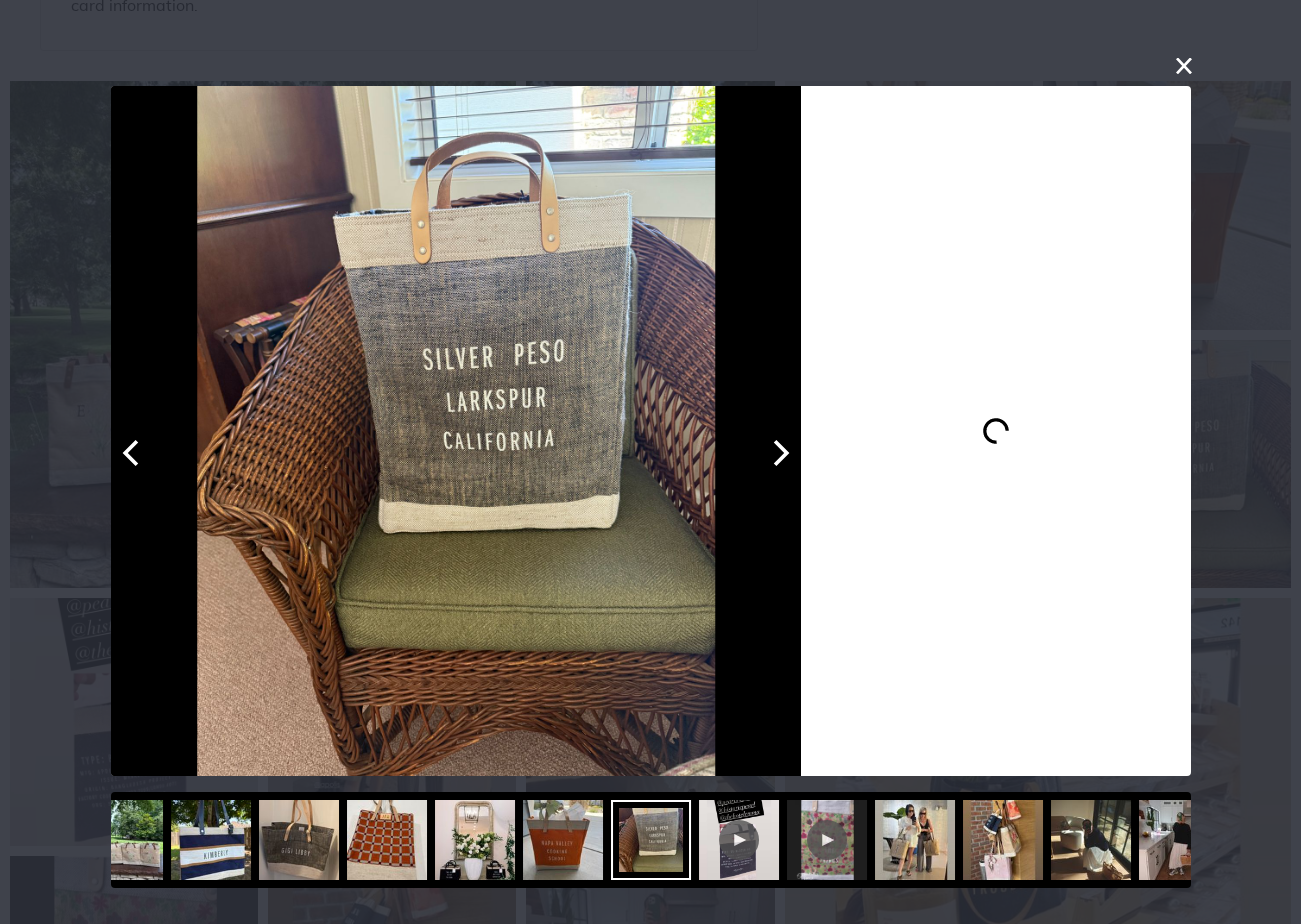 click 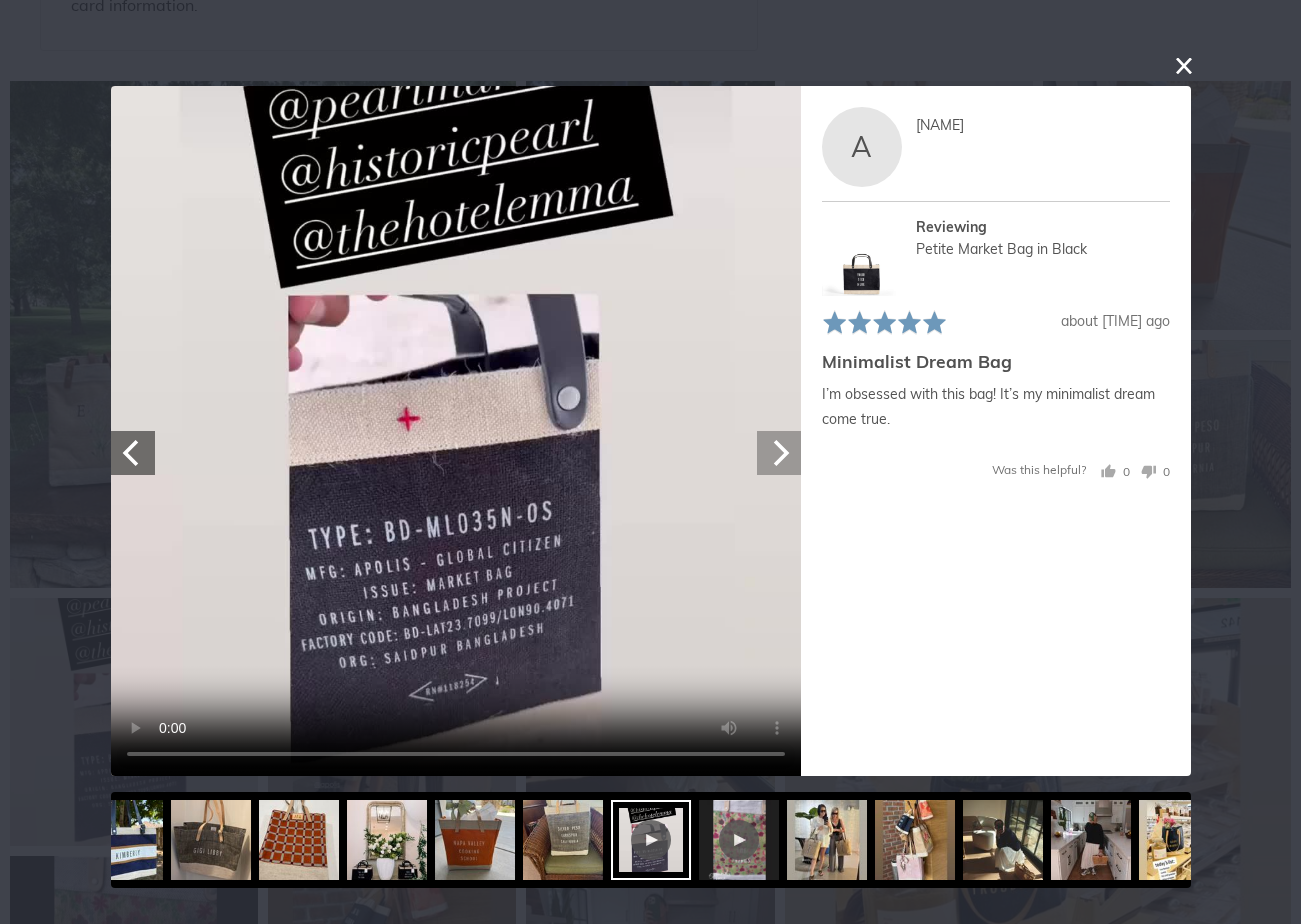 click 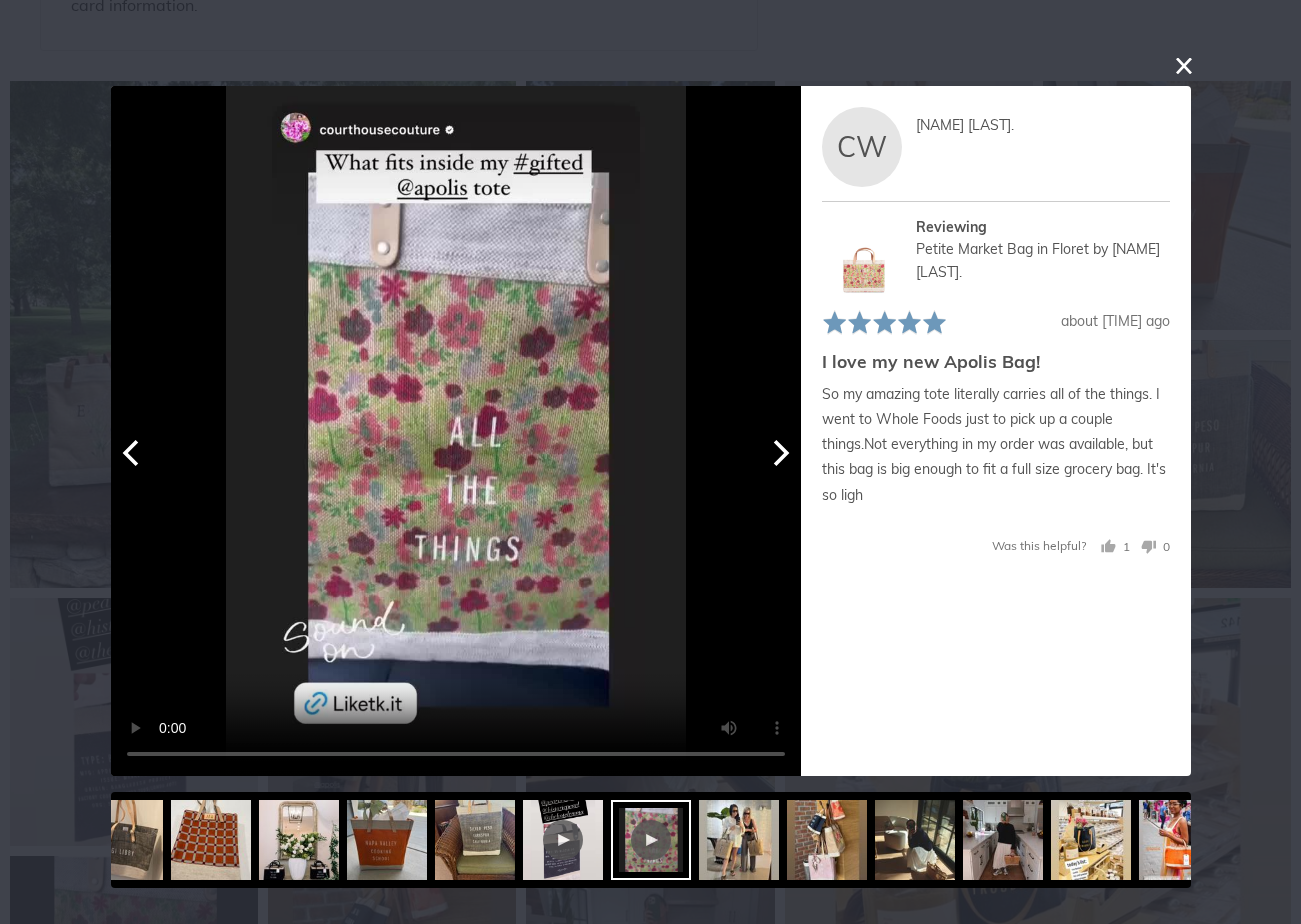 click 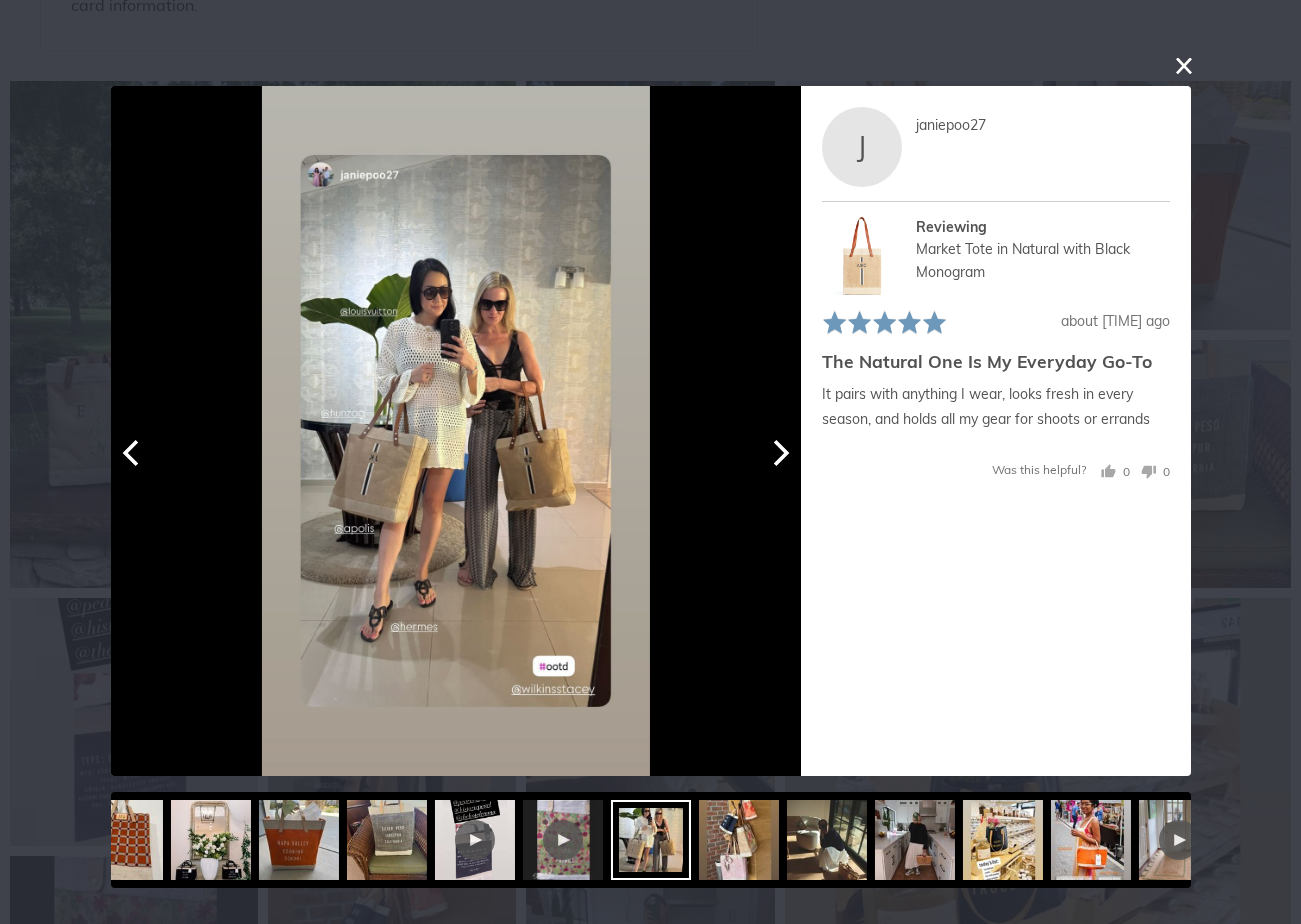 click 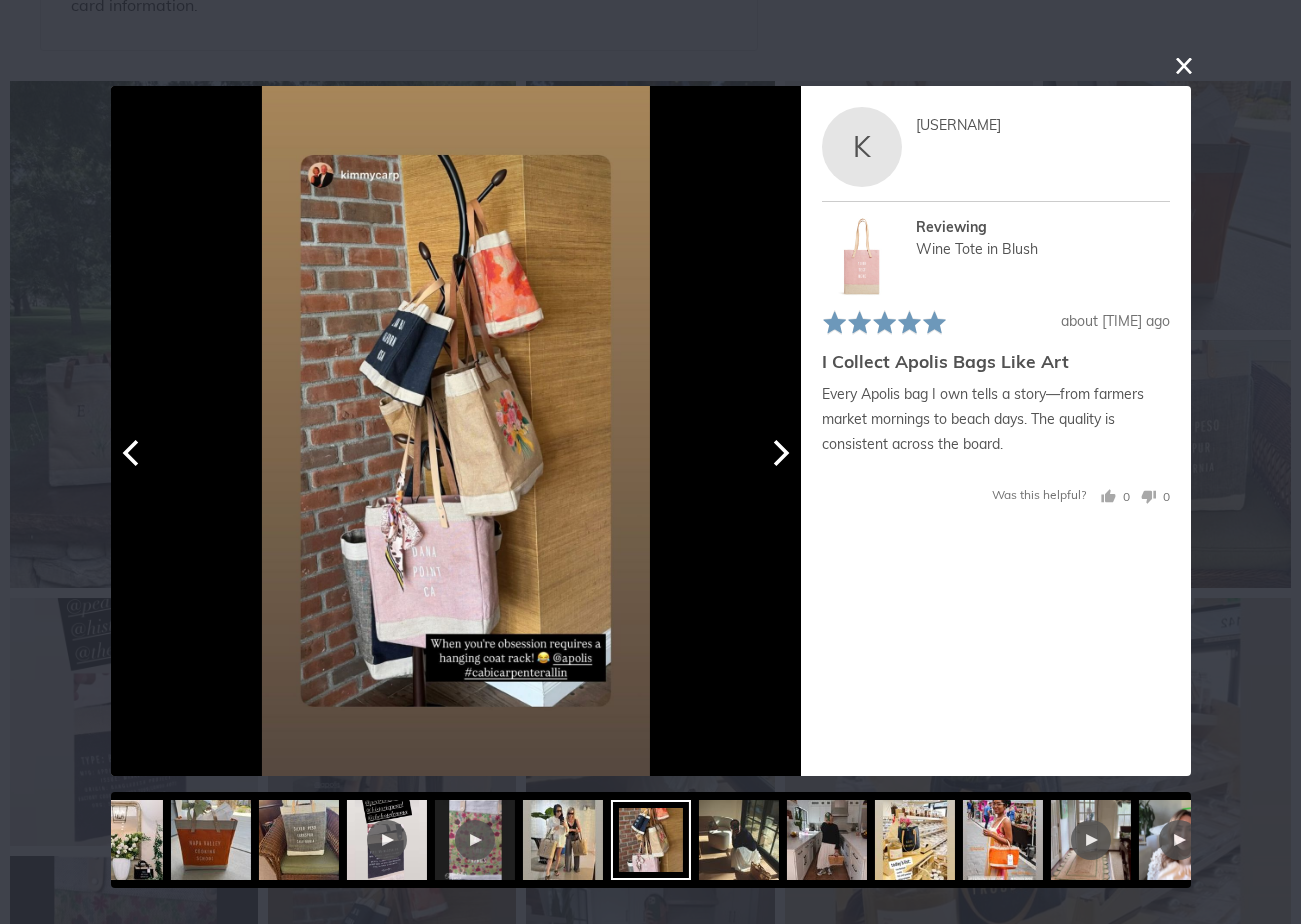 click 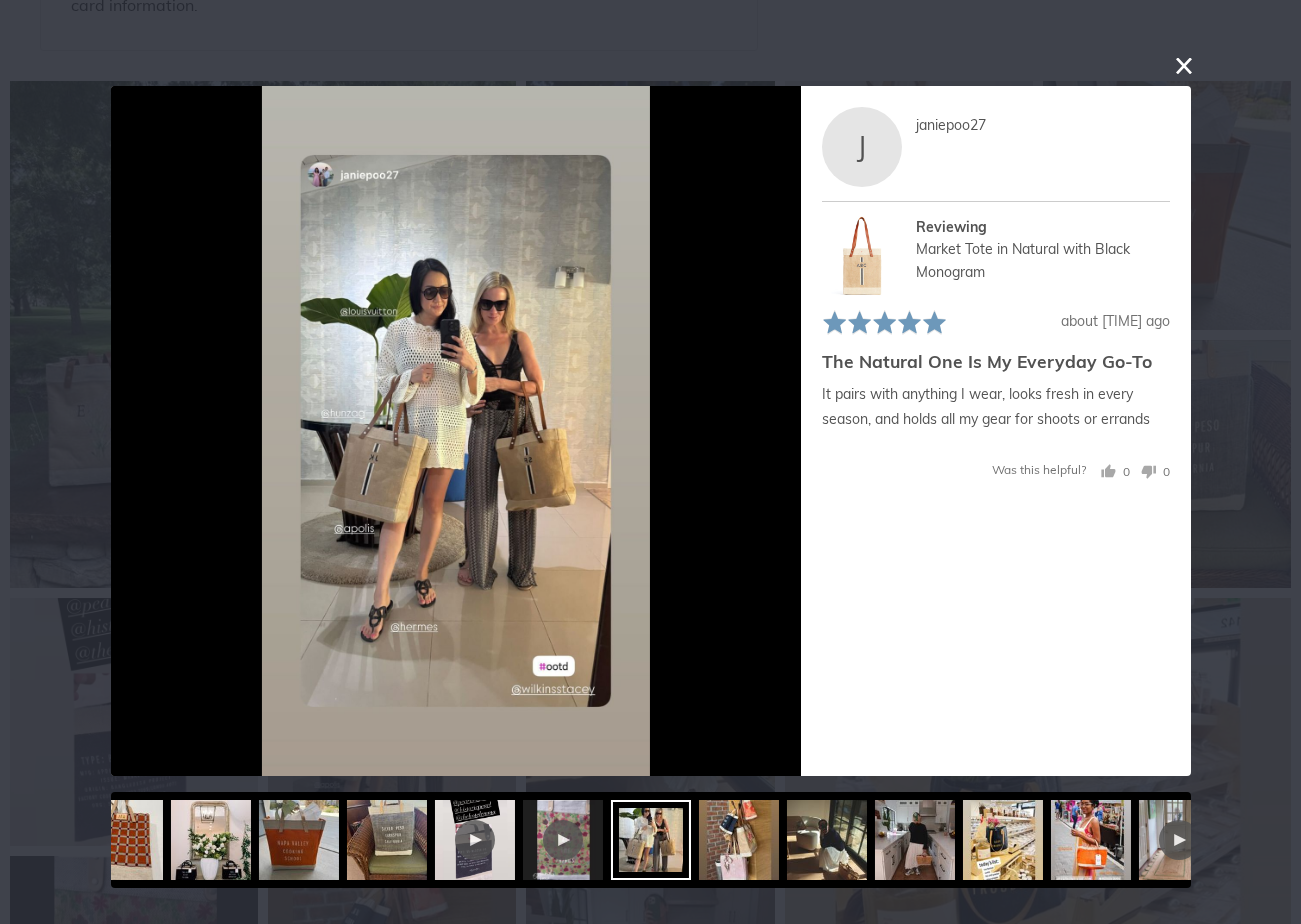 click at bounding box center (862, 256) 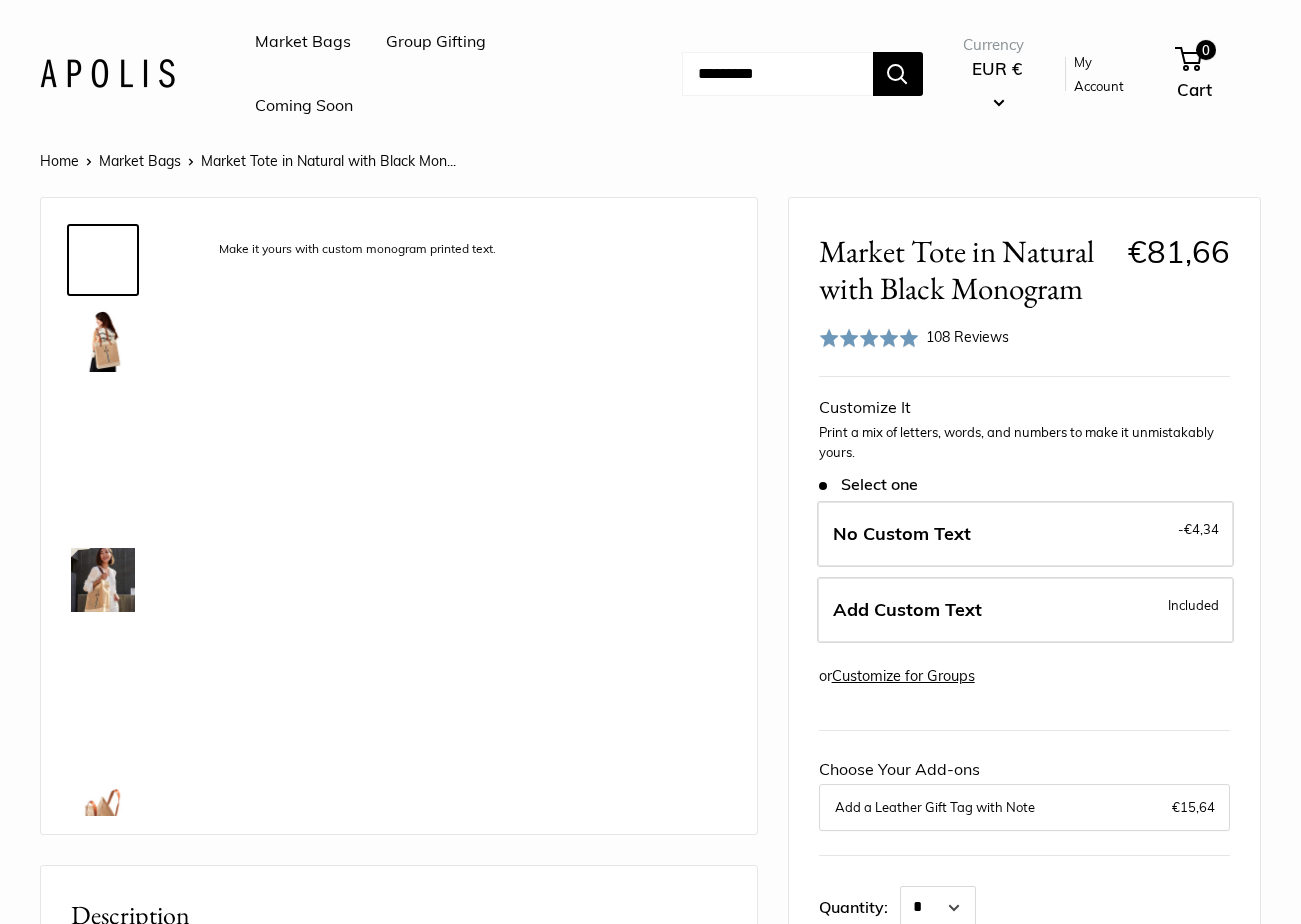 scroll, scrollTop: 0, scrollLeft: 0, axis: both 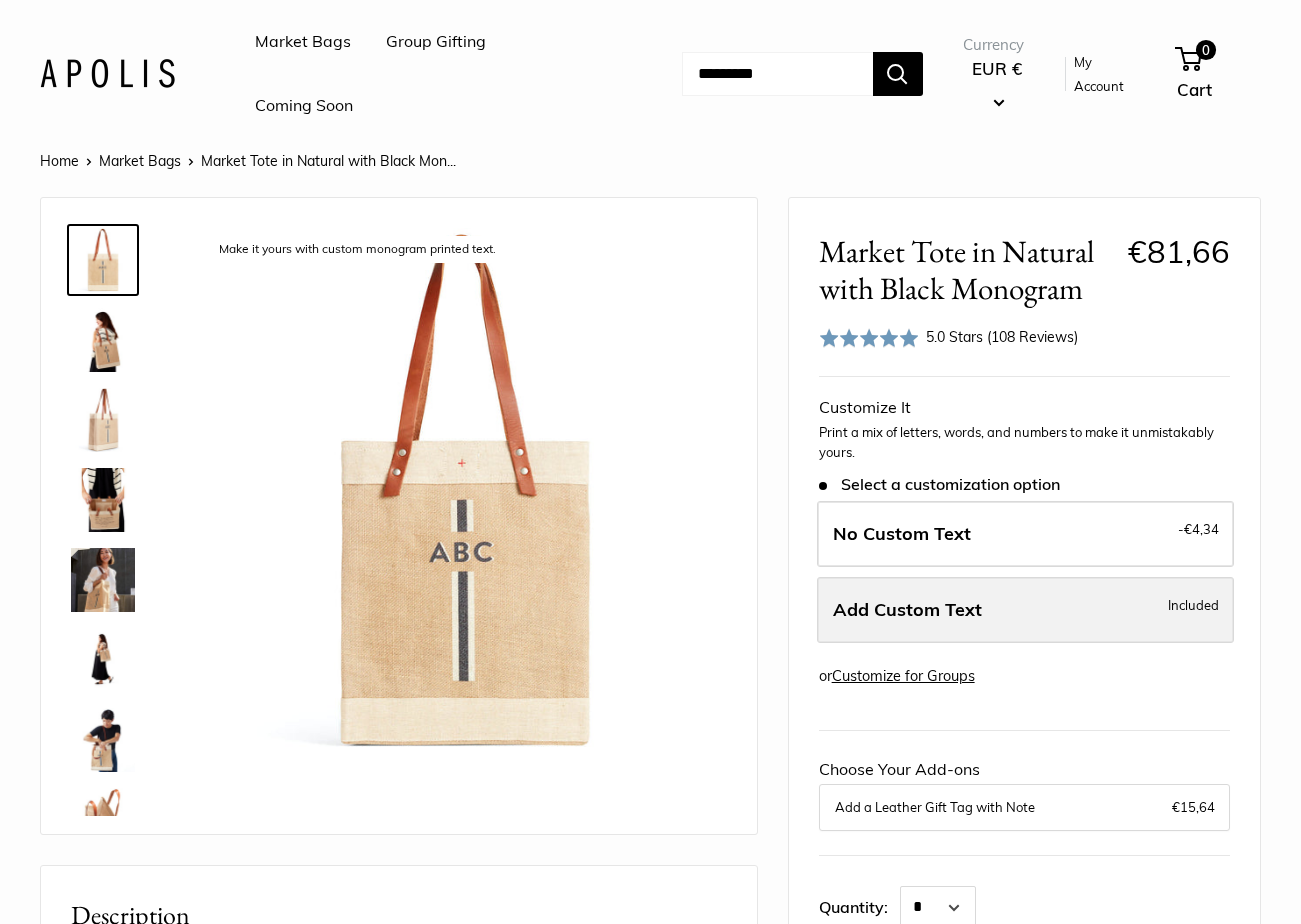 click on "Add Custom Text
Included" at bounding box center [1025, 610] 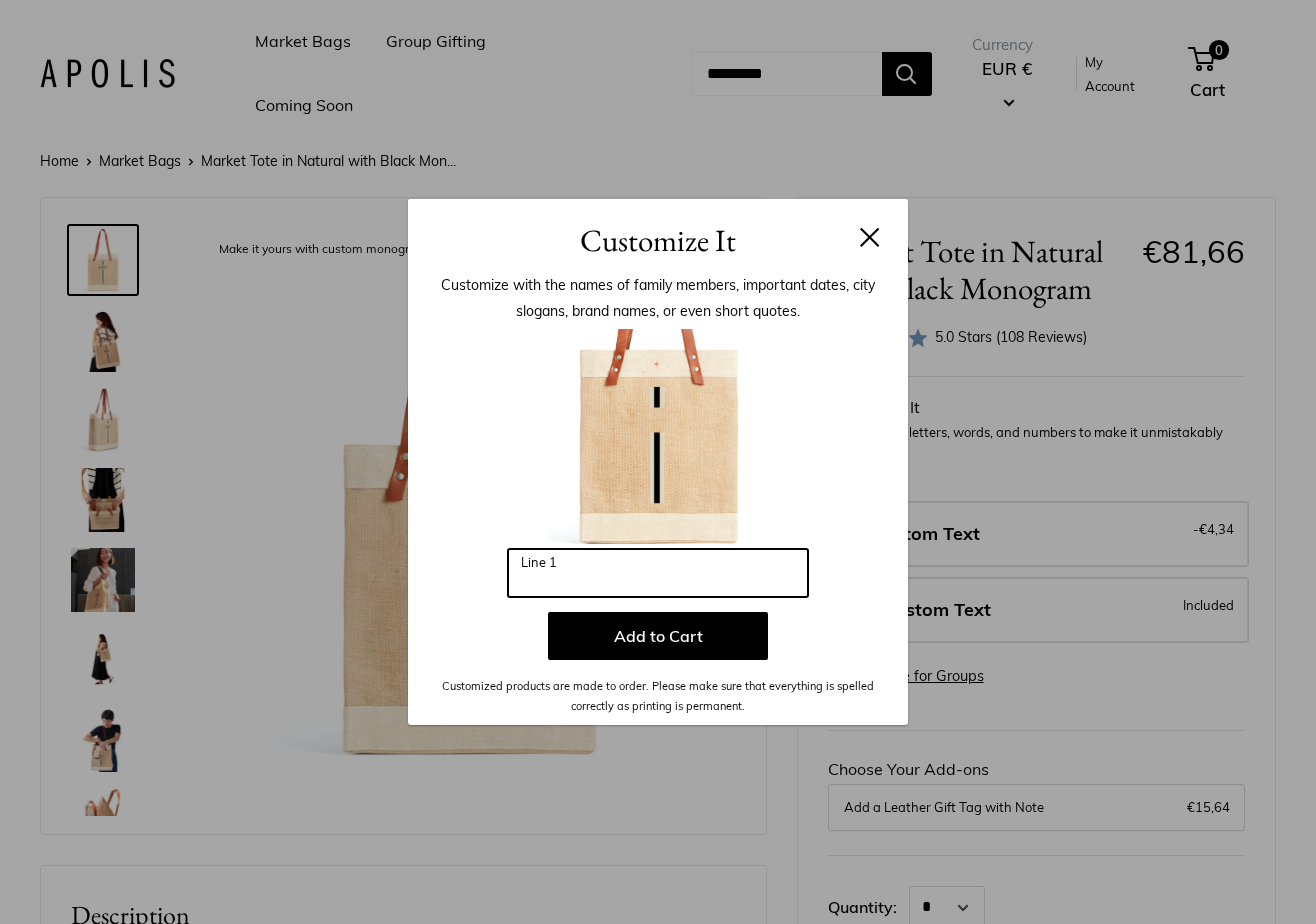 click on "Line 1" at bounding box center [658, 573] 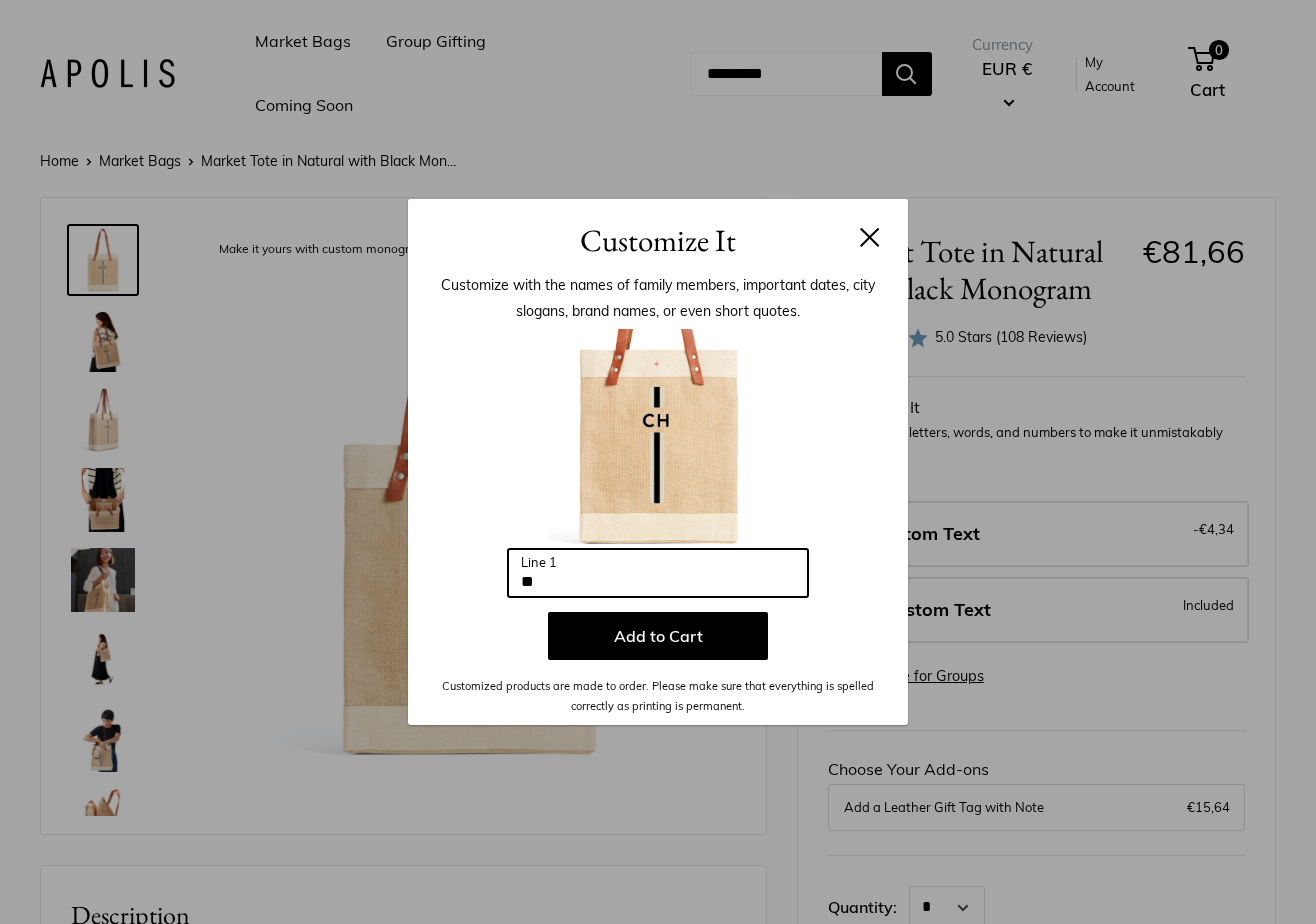 type on "*" 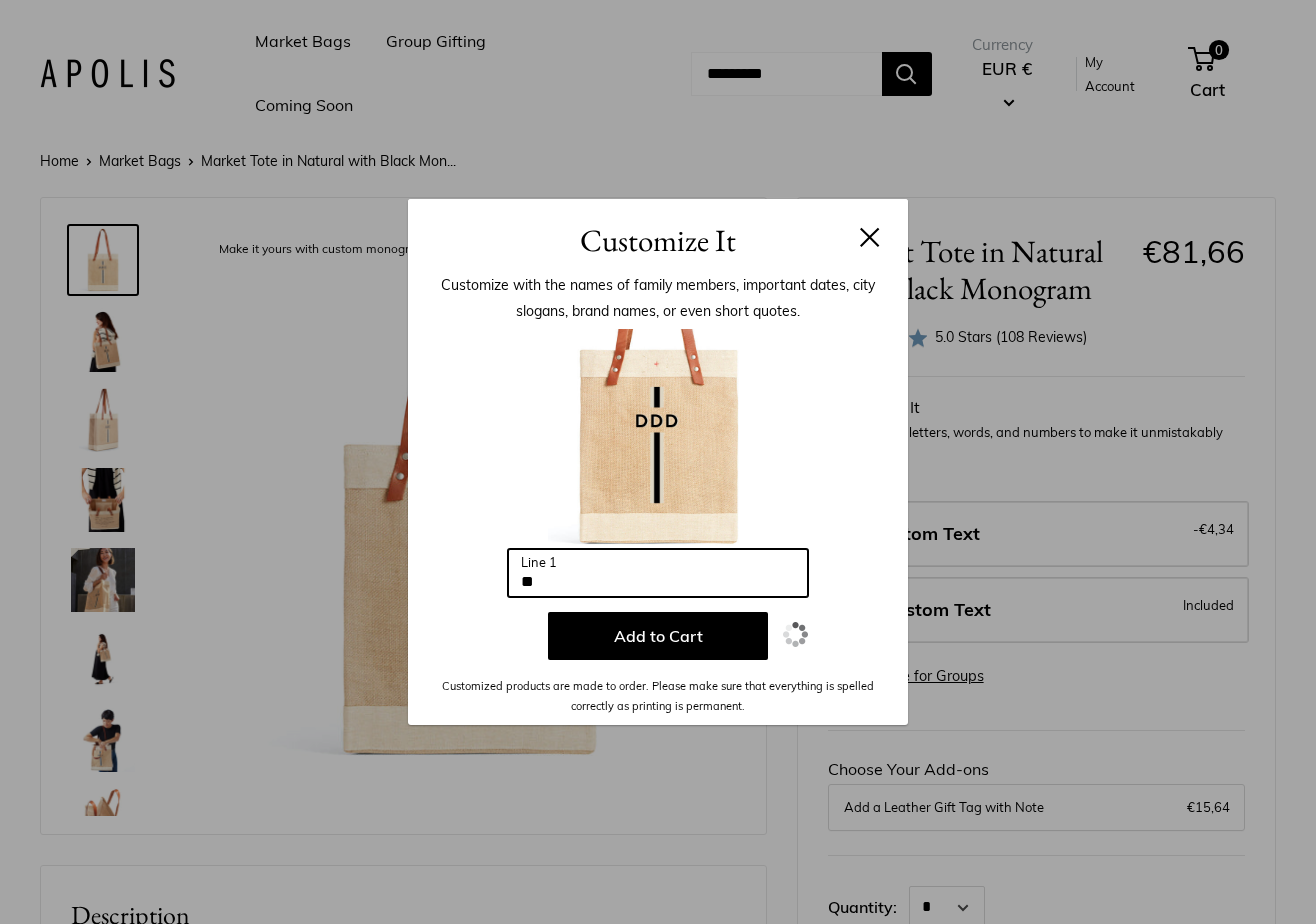 type on "*" 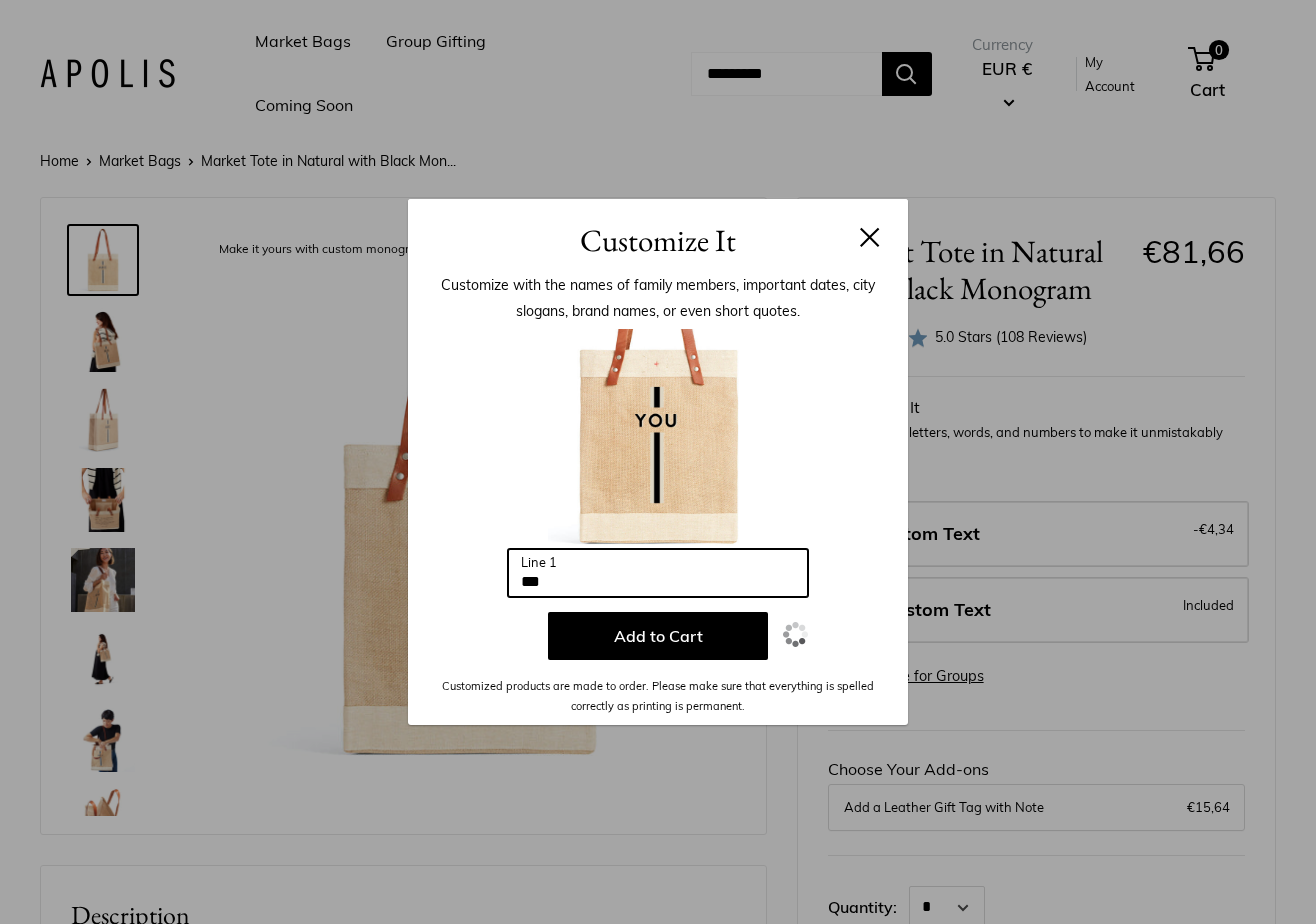 type on "***" 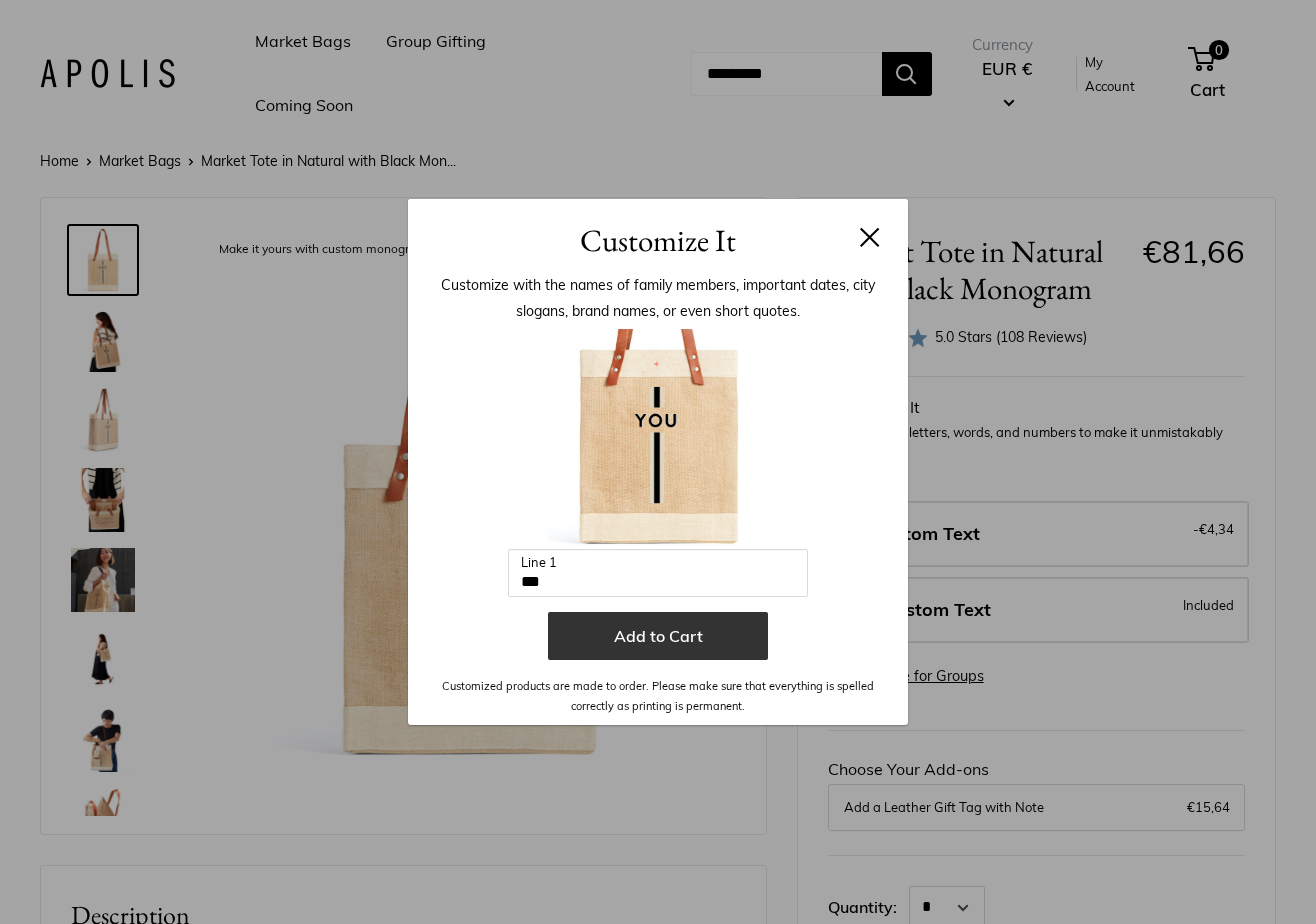 click on "Add to Cart" at bounding box center [658, 636] 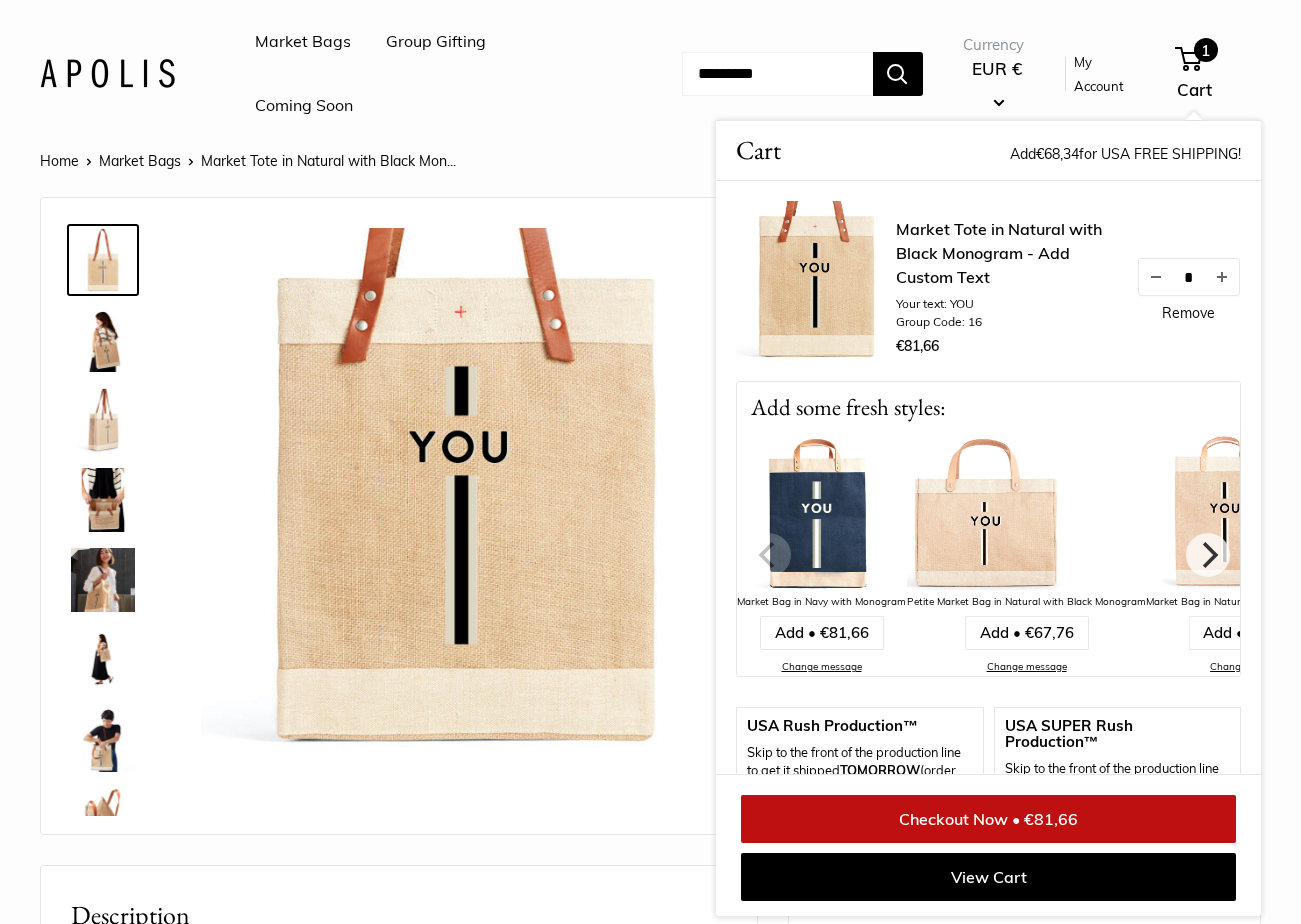 click on "Remove" at bounding box center (1188, 313) 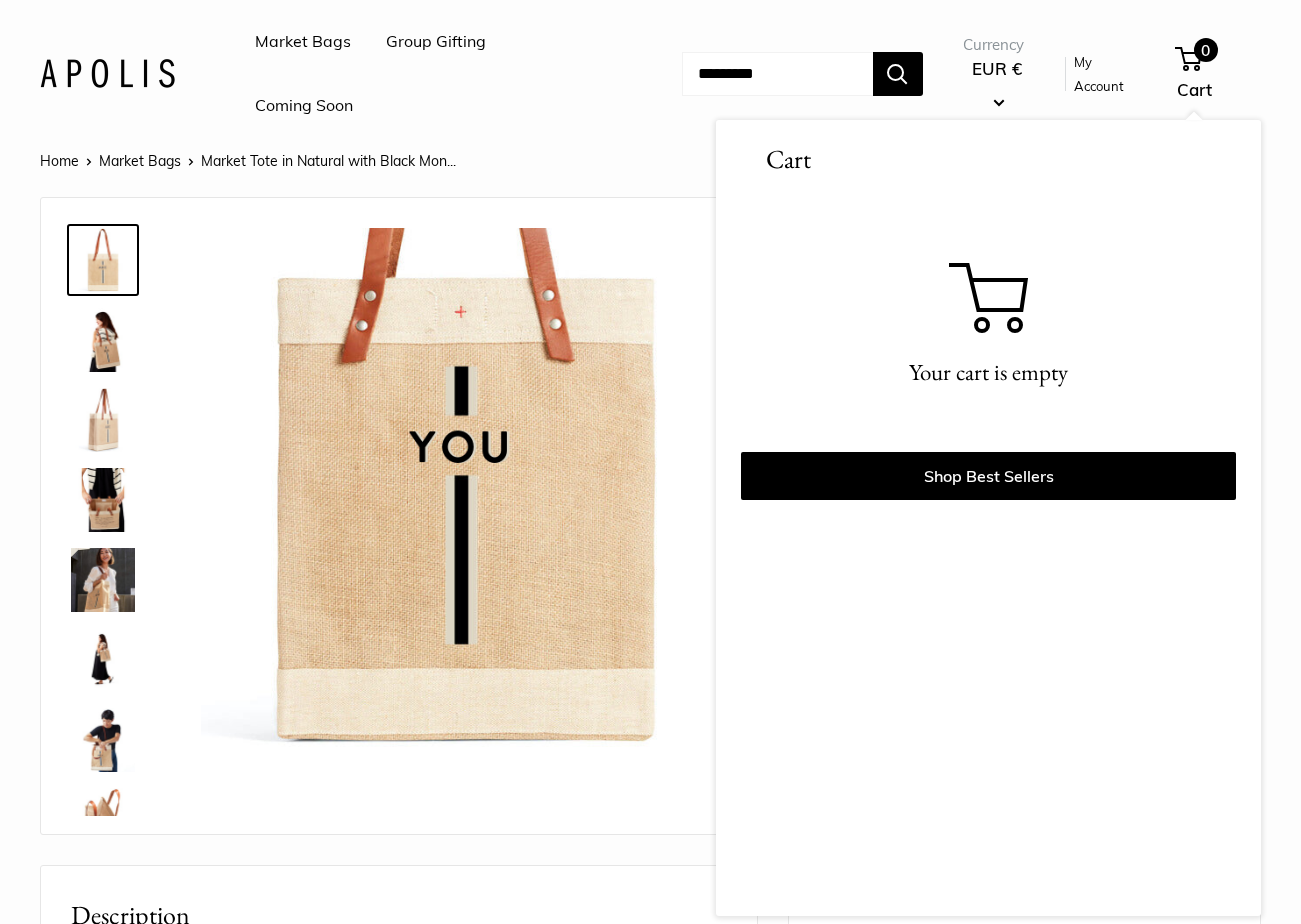 click on "0" at bounding box center (1206, 50) 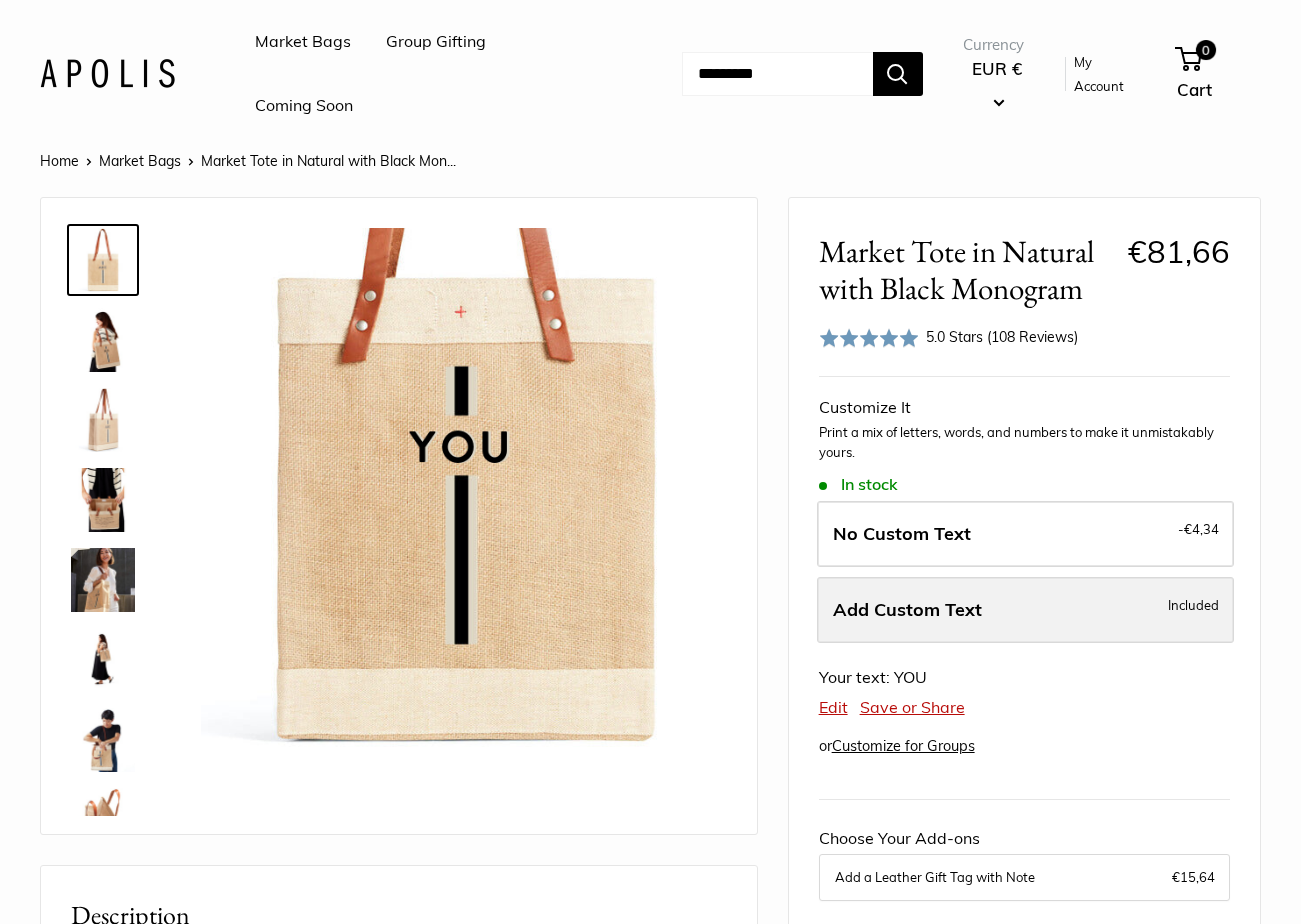 click on "Add Custom Text
Included" at bounding box center (1025, 610) 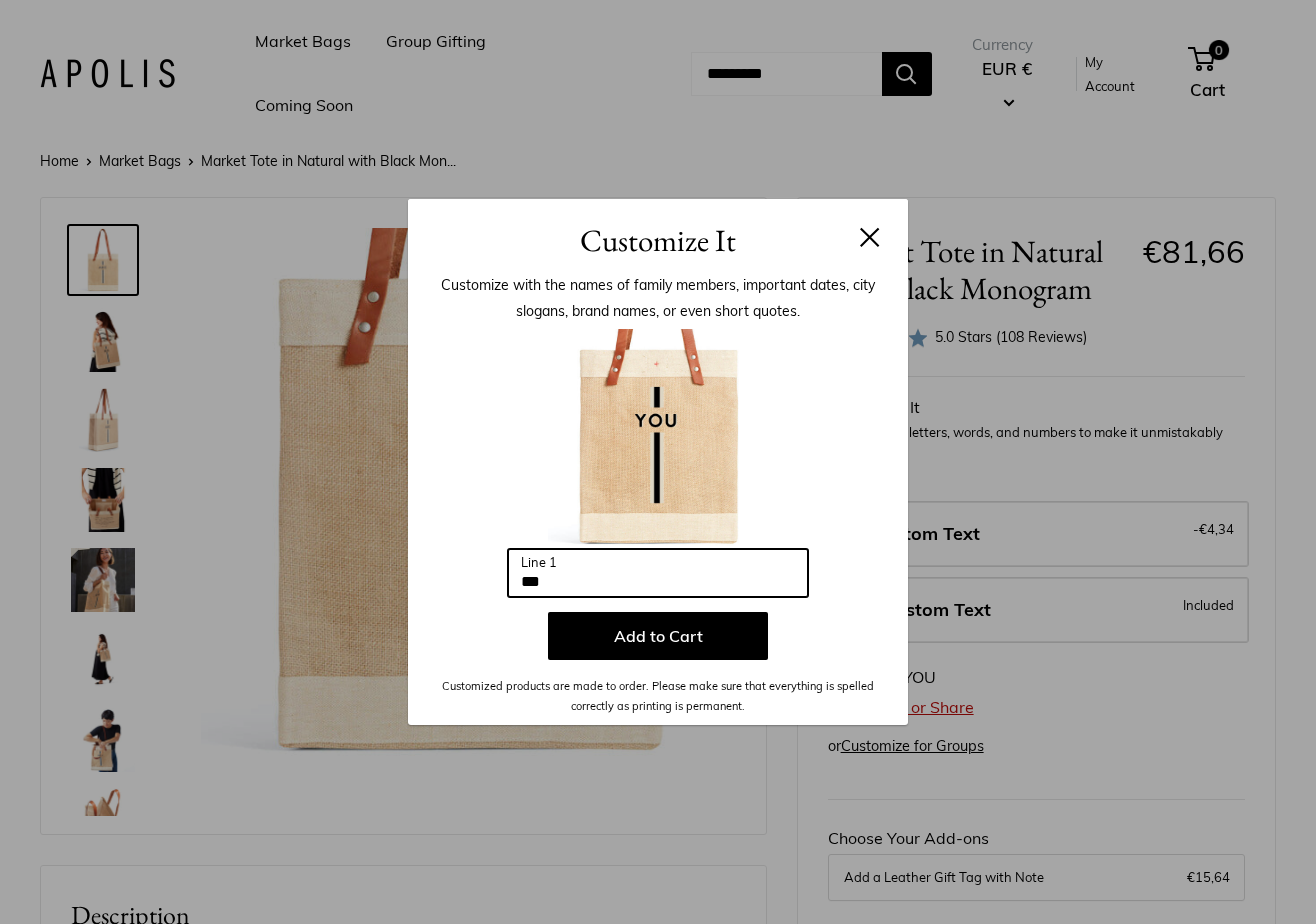 drag, startPoint x: 657, startPoint y: 577, endPoint x: 384, endPoint y: 557, distance: 273.73163 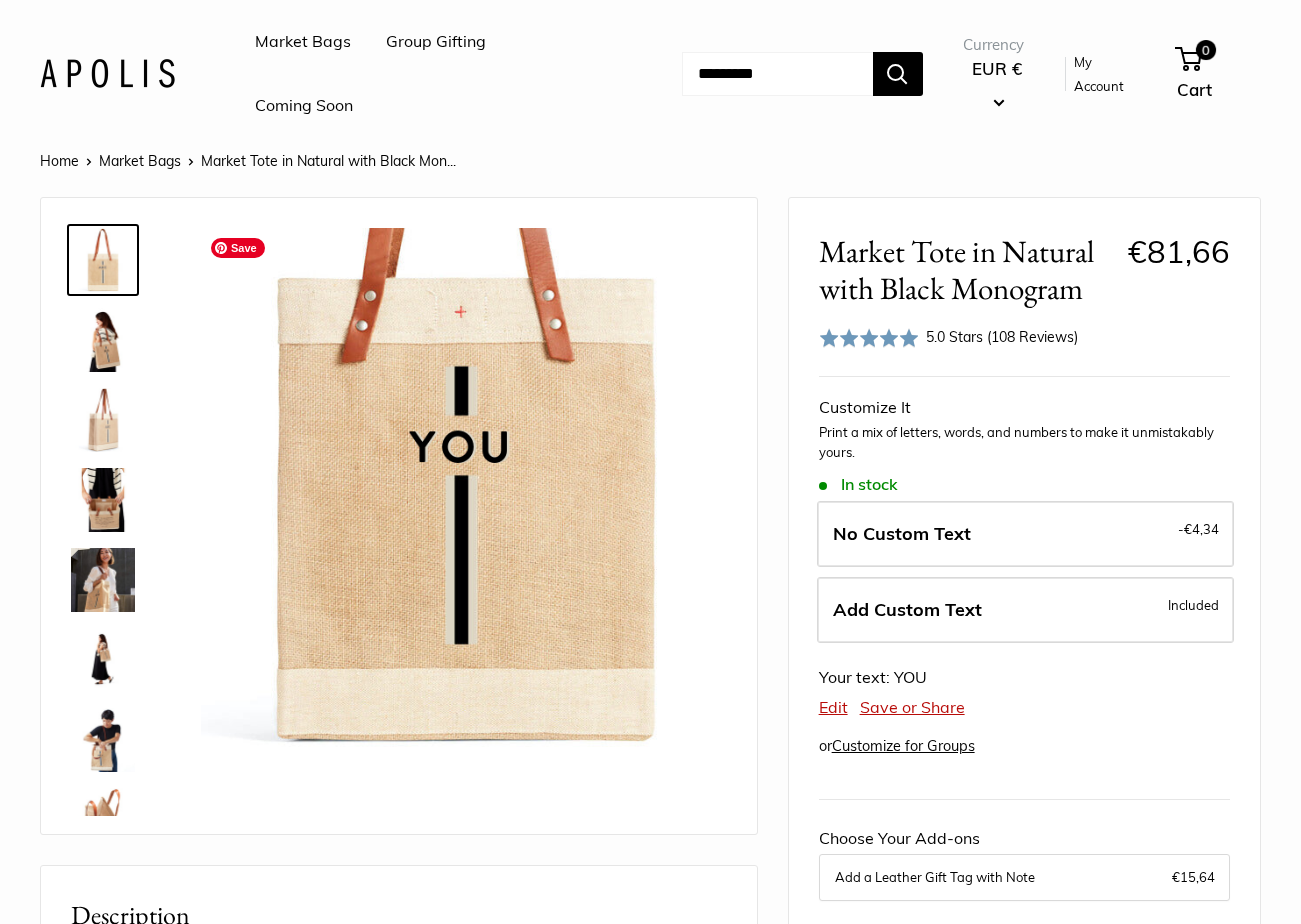 click at bounding box center [464, 491] 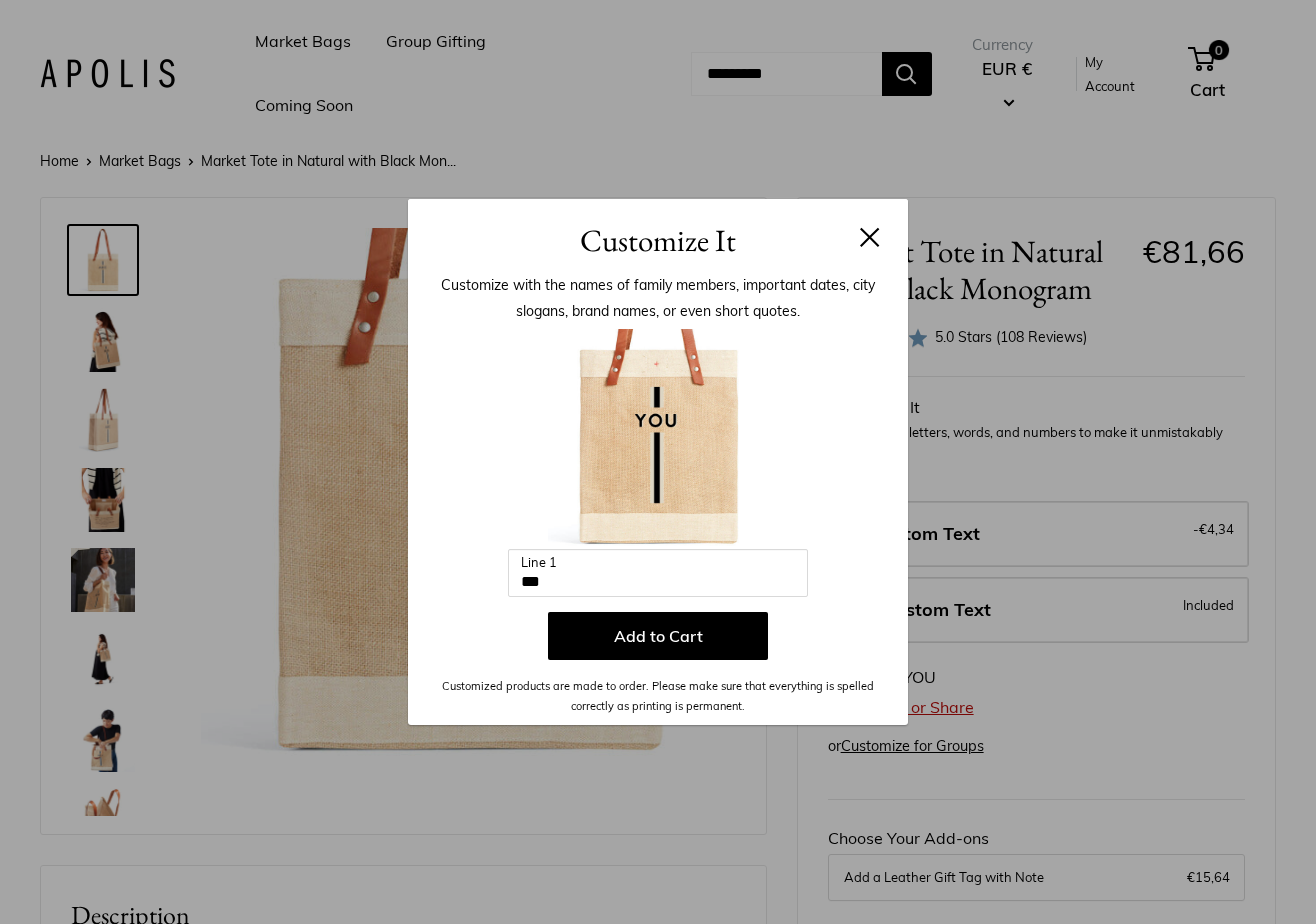 click at bounding box center [870, 237] 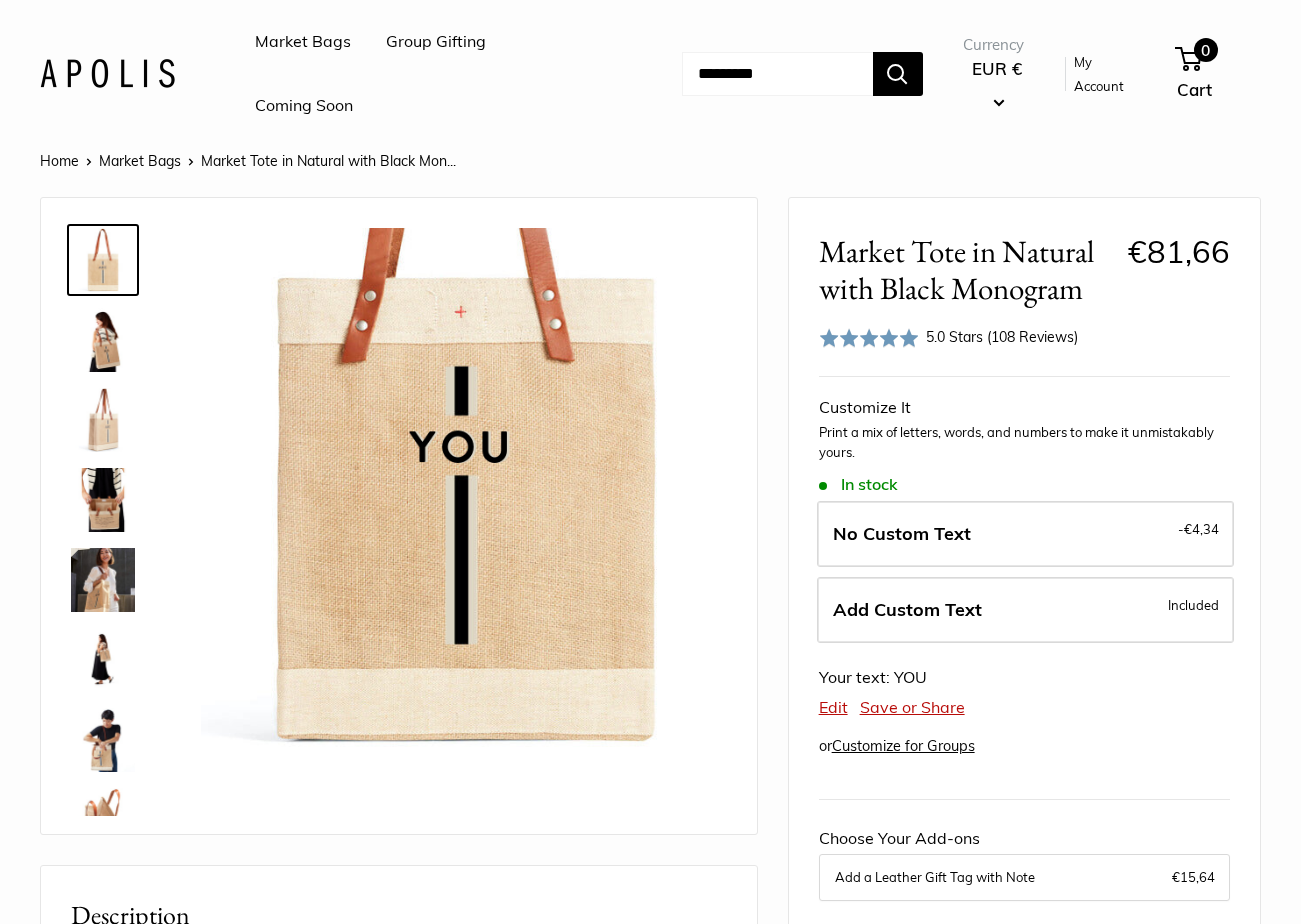click on "0" at bounding box center (1188, 59) 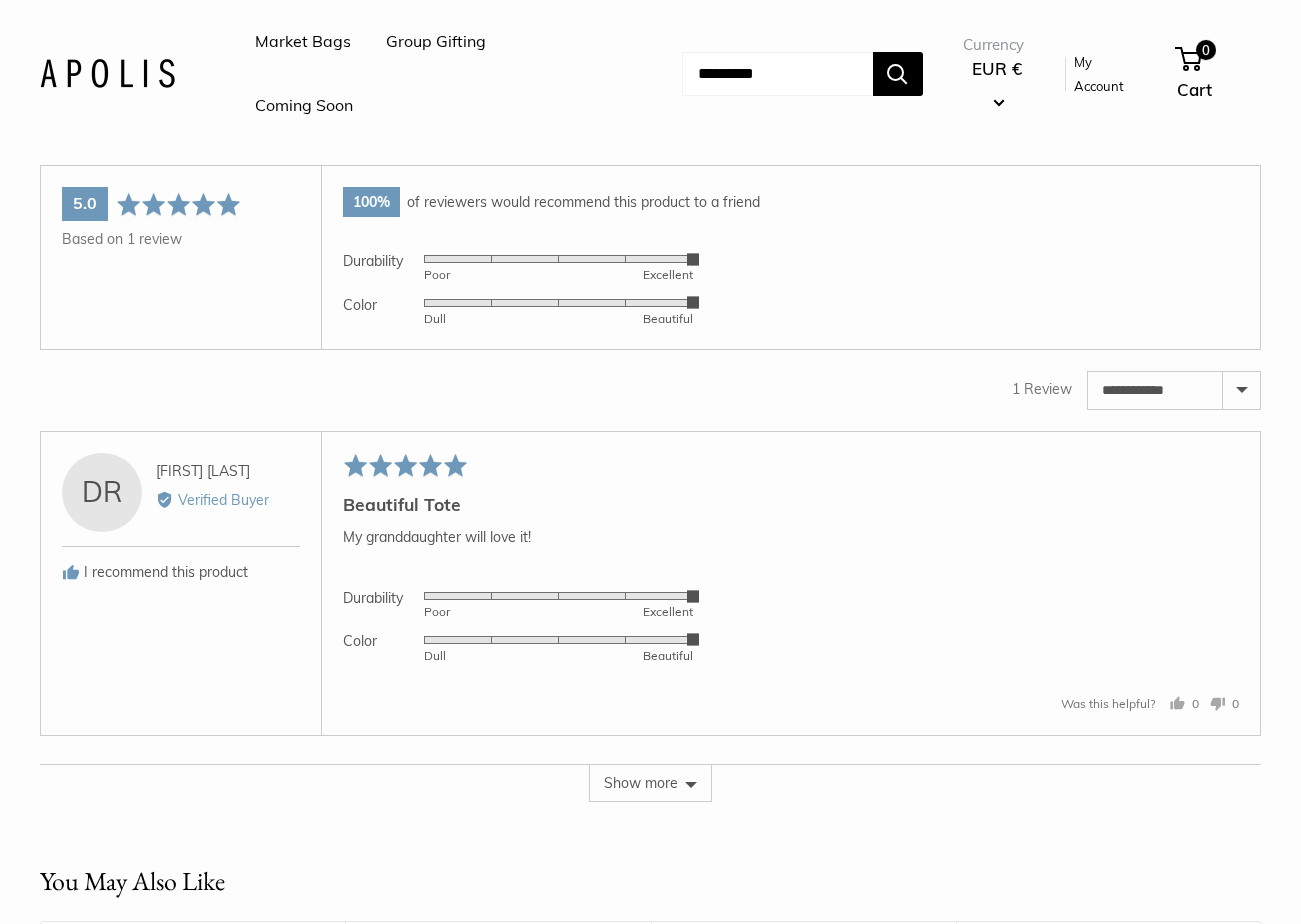 scroll, scrollTop: 1799, scrollLeft: 0, axis: vertical 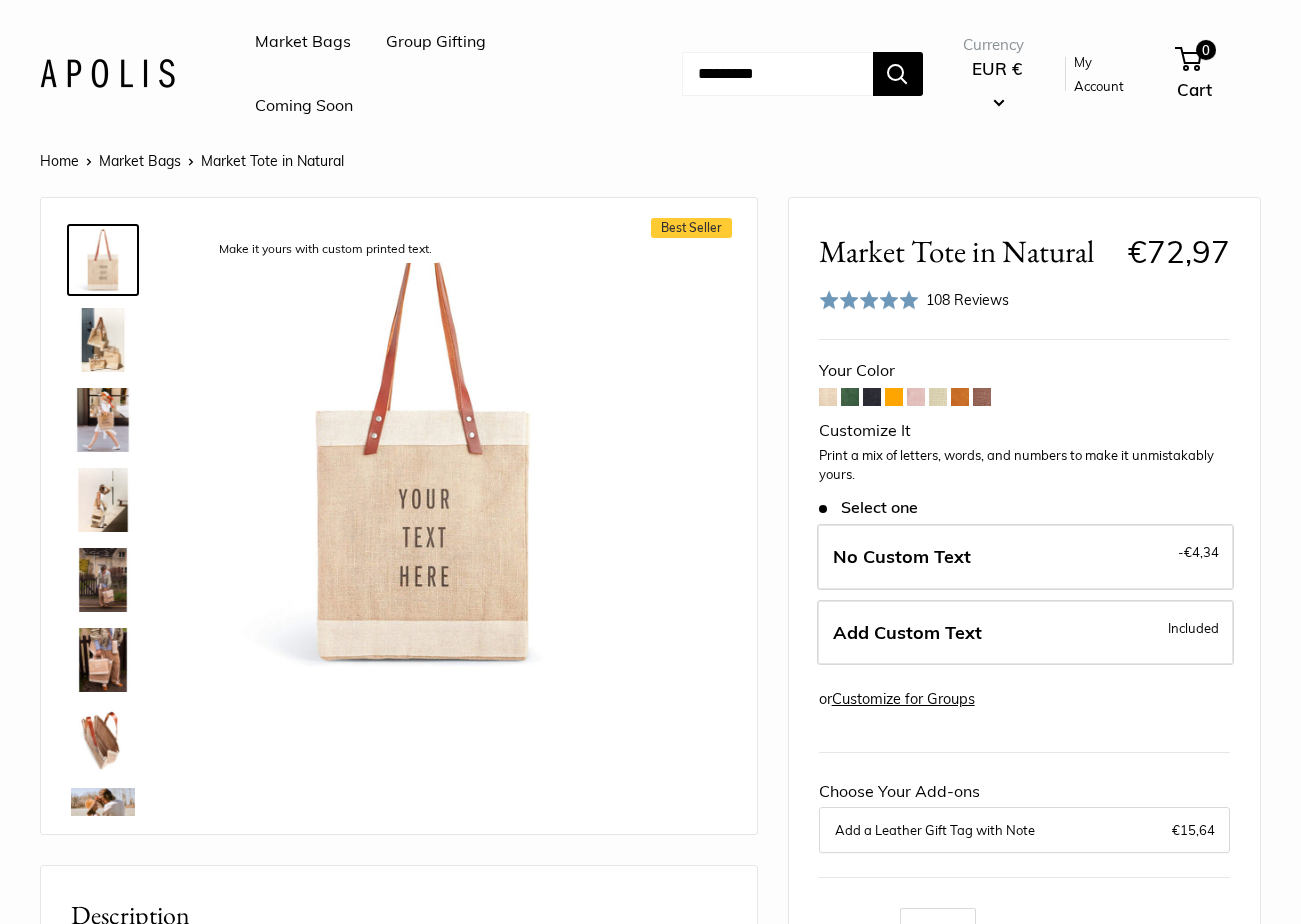 click on "Market Bags" at bounding box center (303, 42) 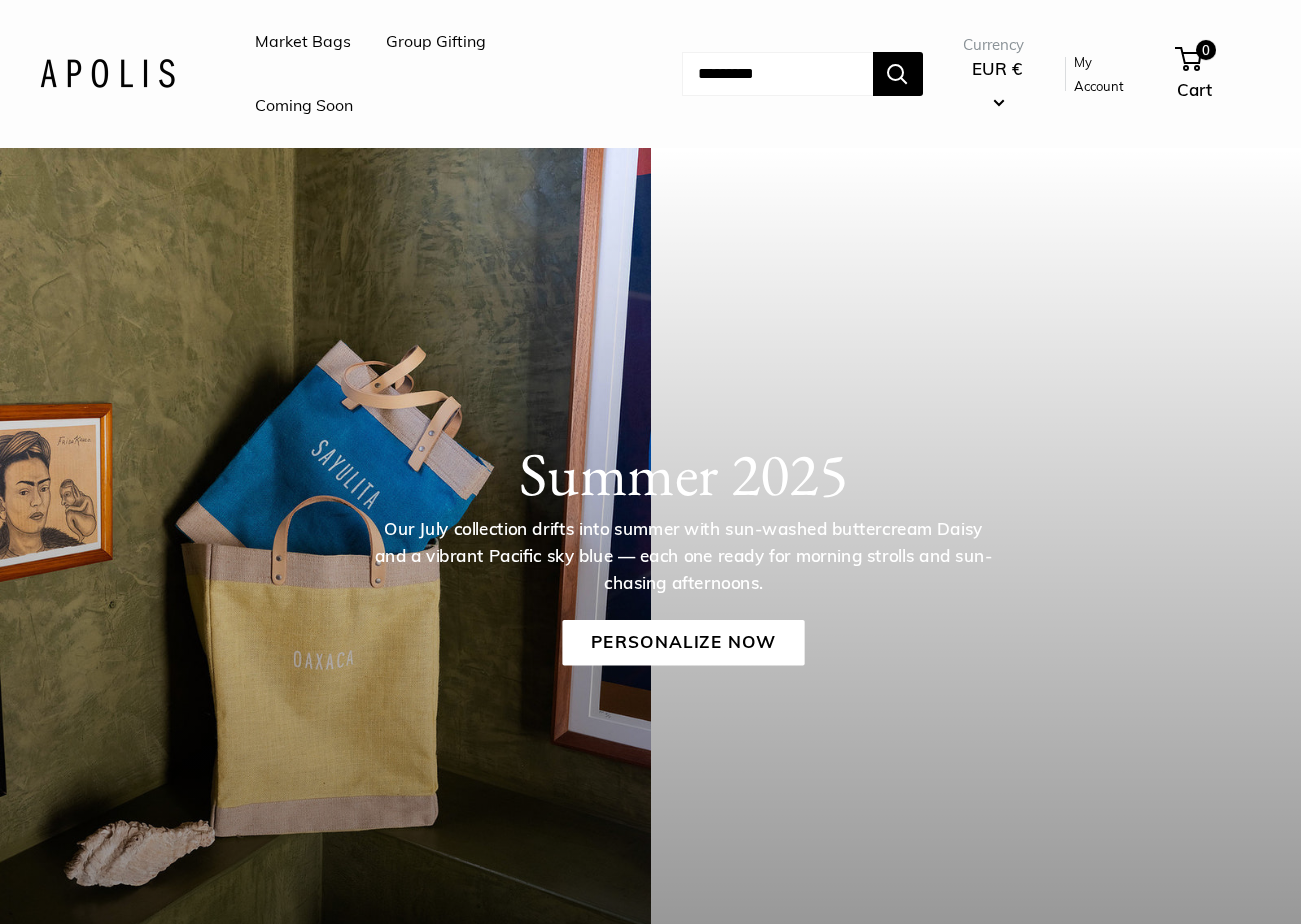 scroll, scrollTop: 0, scrollLeft: 0, axis: both 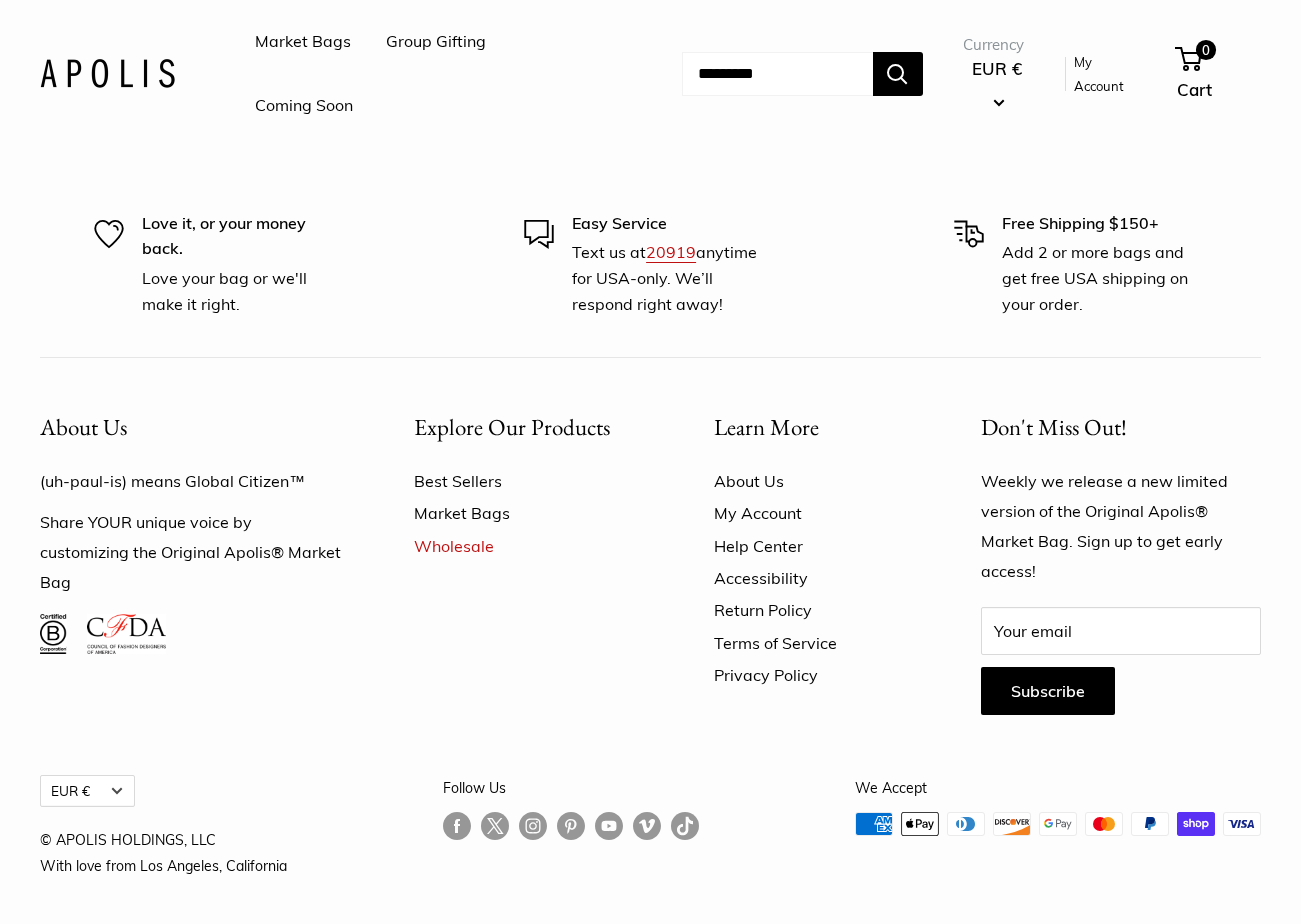 click on "chenille brick" at bounding box center [976, -243] 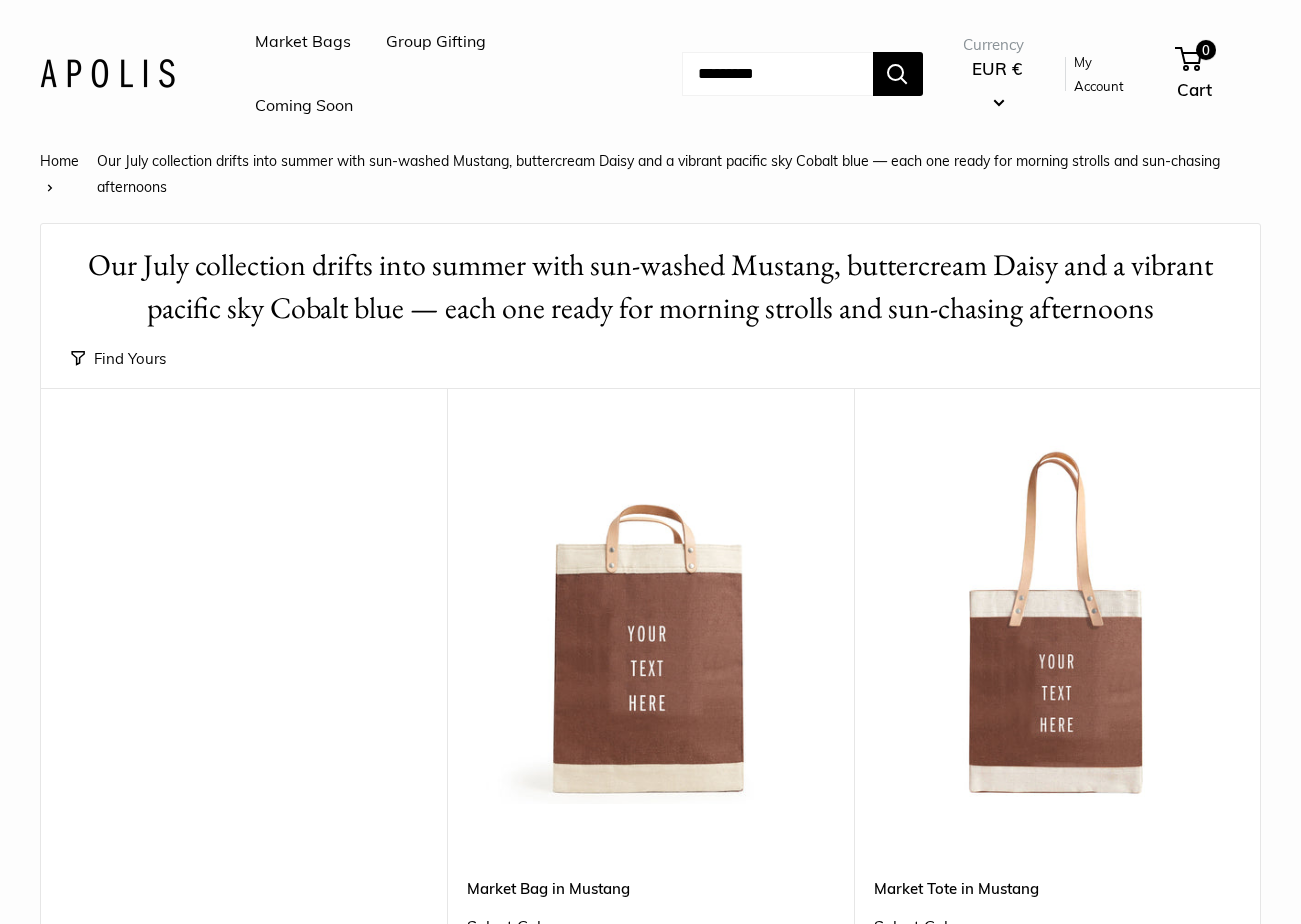scroll, scrollTop: 0, scrollLeft: 0, axis: both 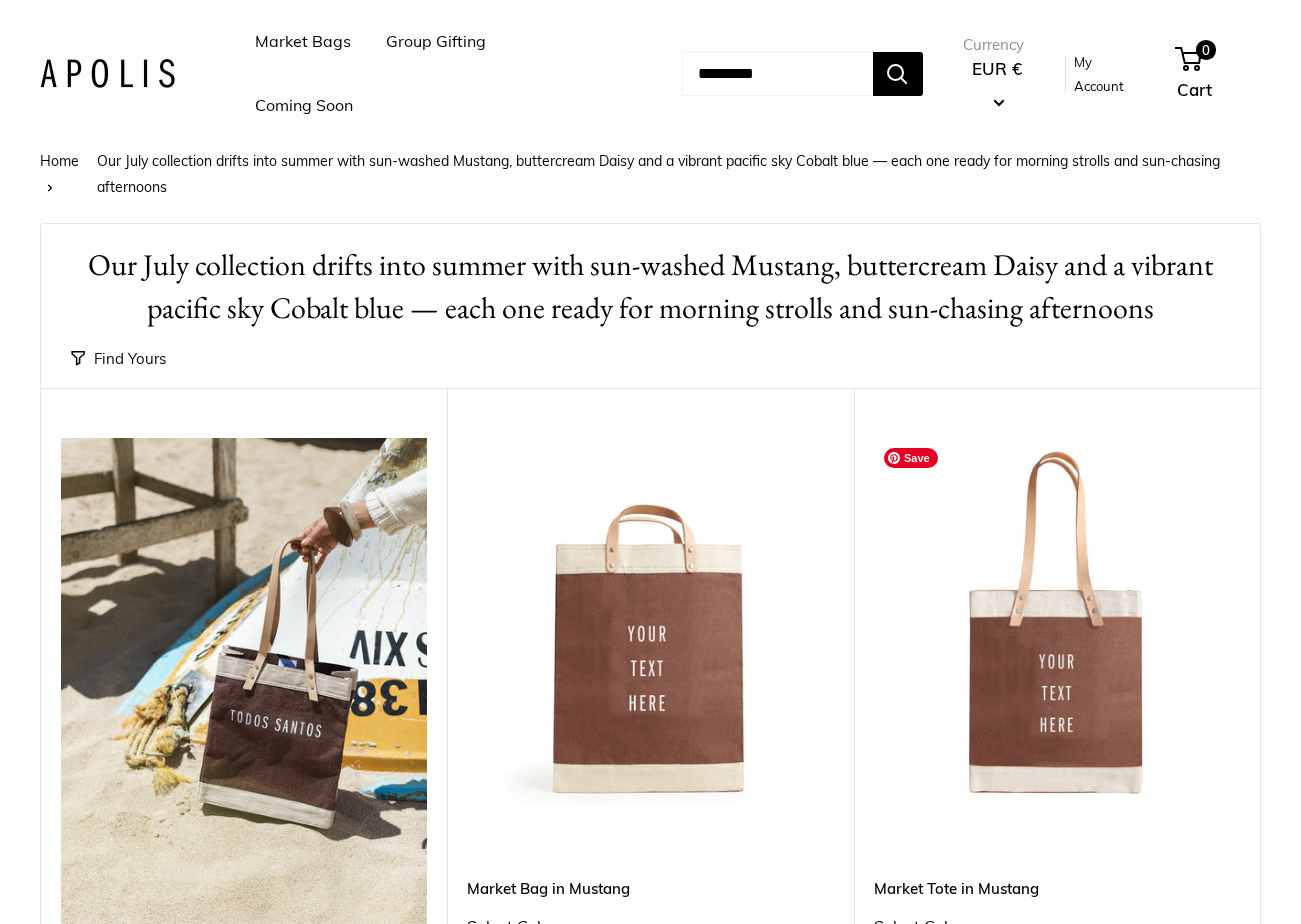 click at bounding box center (0, 0) 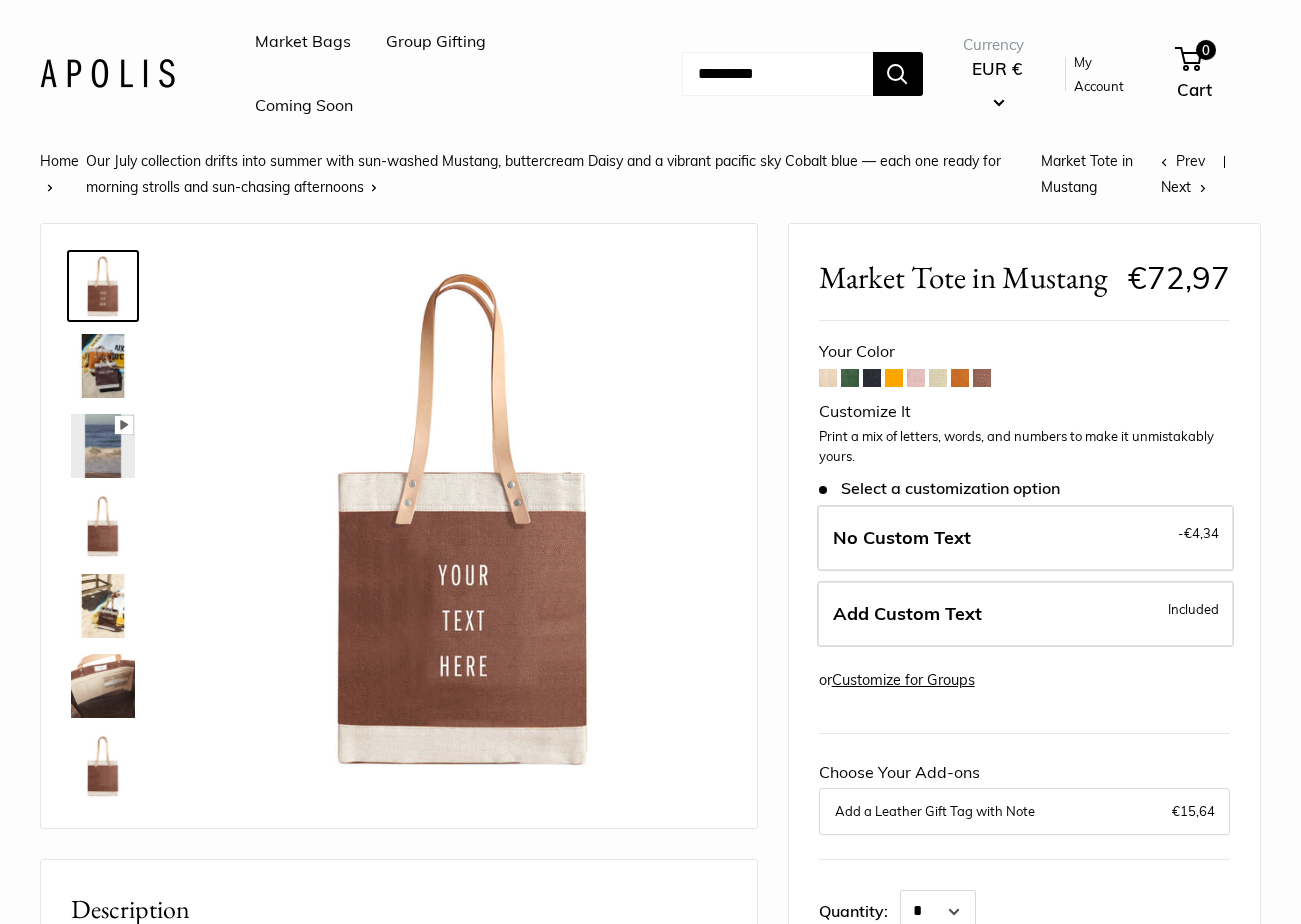 scroll, scrollTop: 0, scrollLeft: 0, axis: both 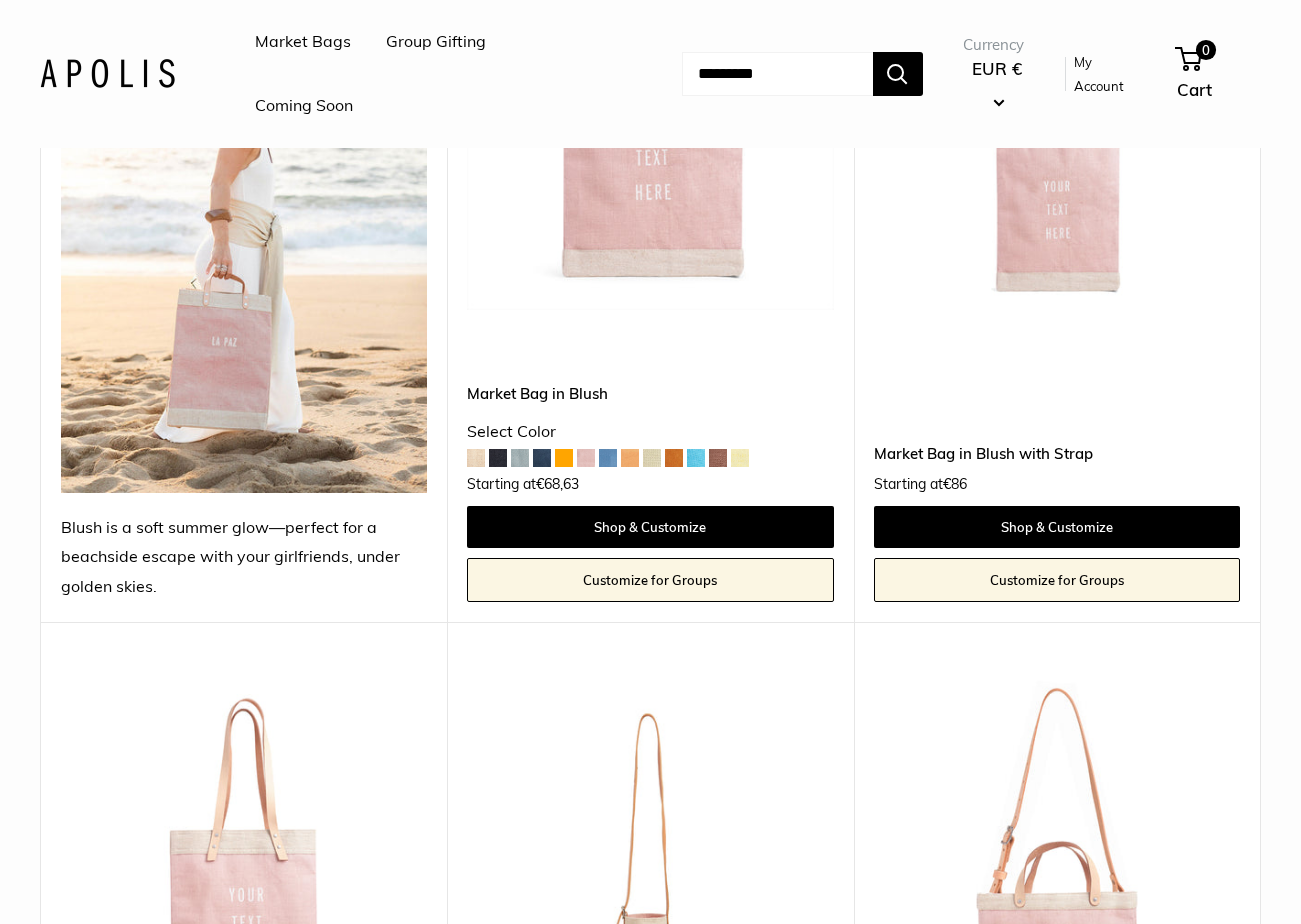 click on "Market Bags" at bounding box center (303, 42) 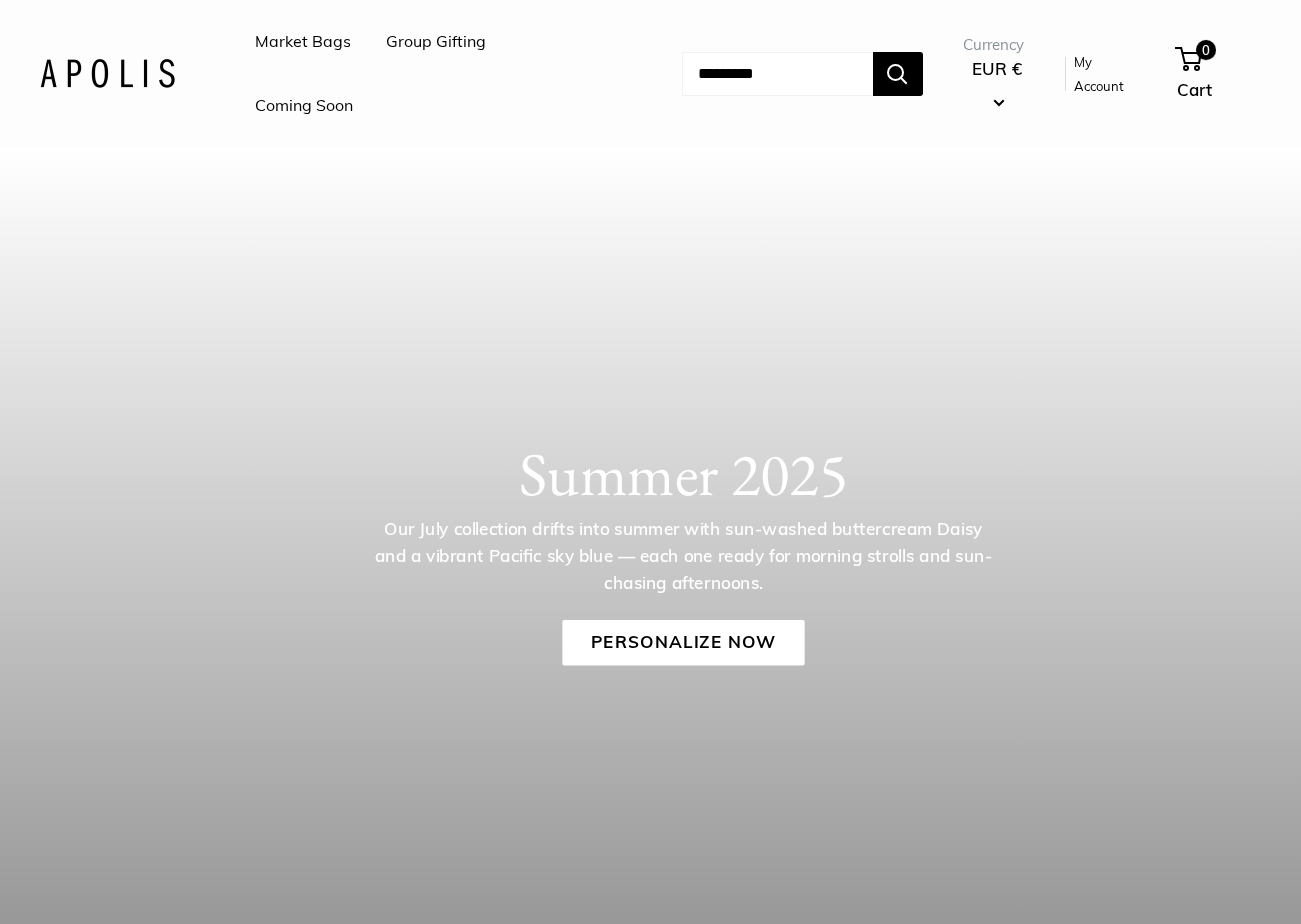 scroll, scrollTop: 0, scrollLeft: 0, axis: both 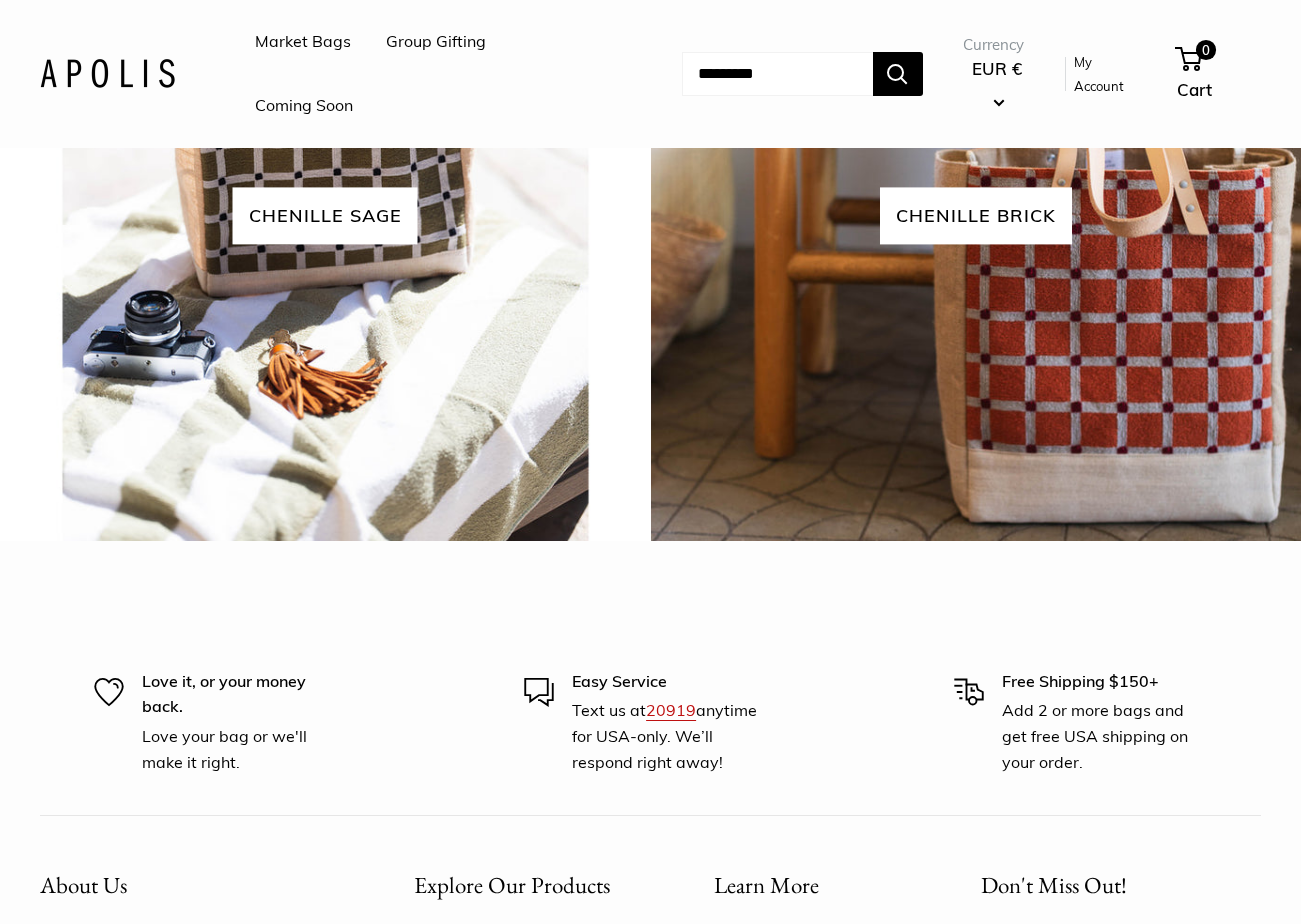 click on "chenille brick" at bounding box center [976, 215] 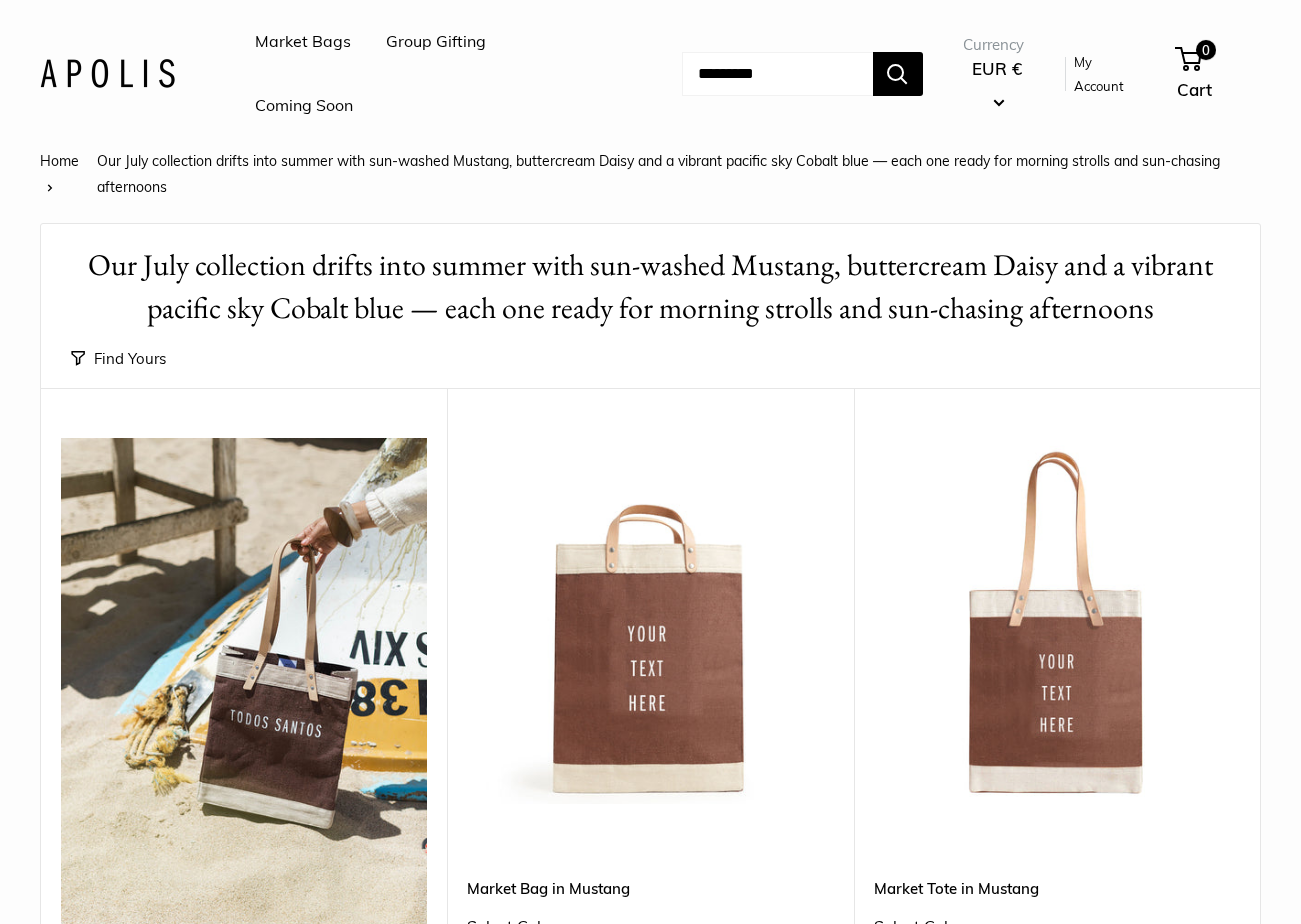 scroll, scrollTop: 0, scrollLeft: 0, axis: both 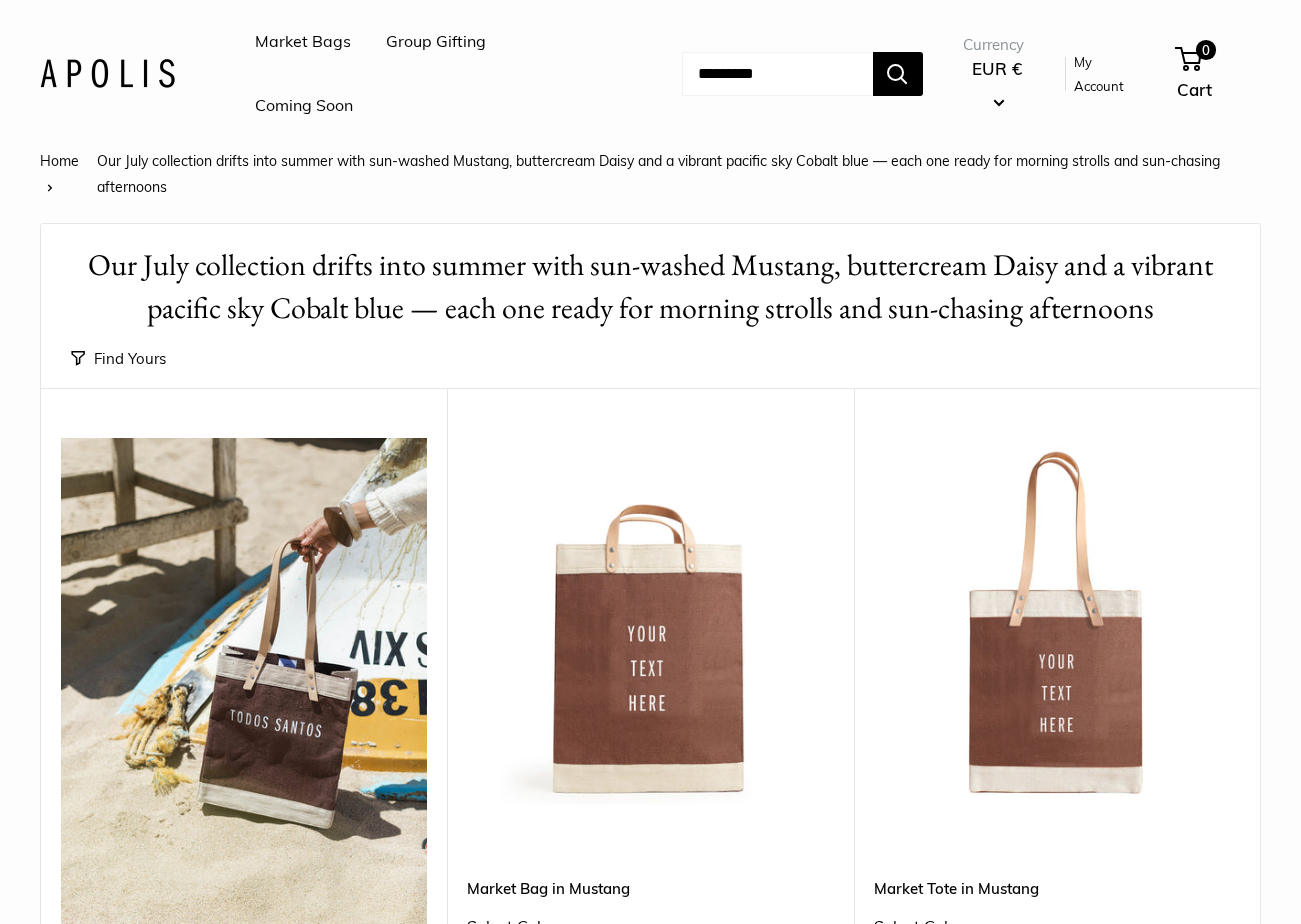 click at bounding box center [777, 74] 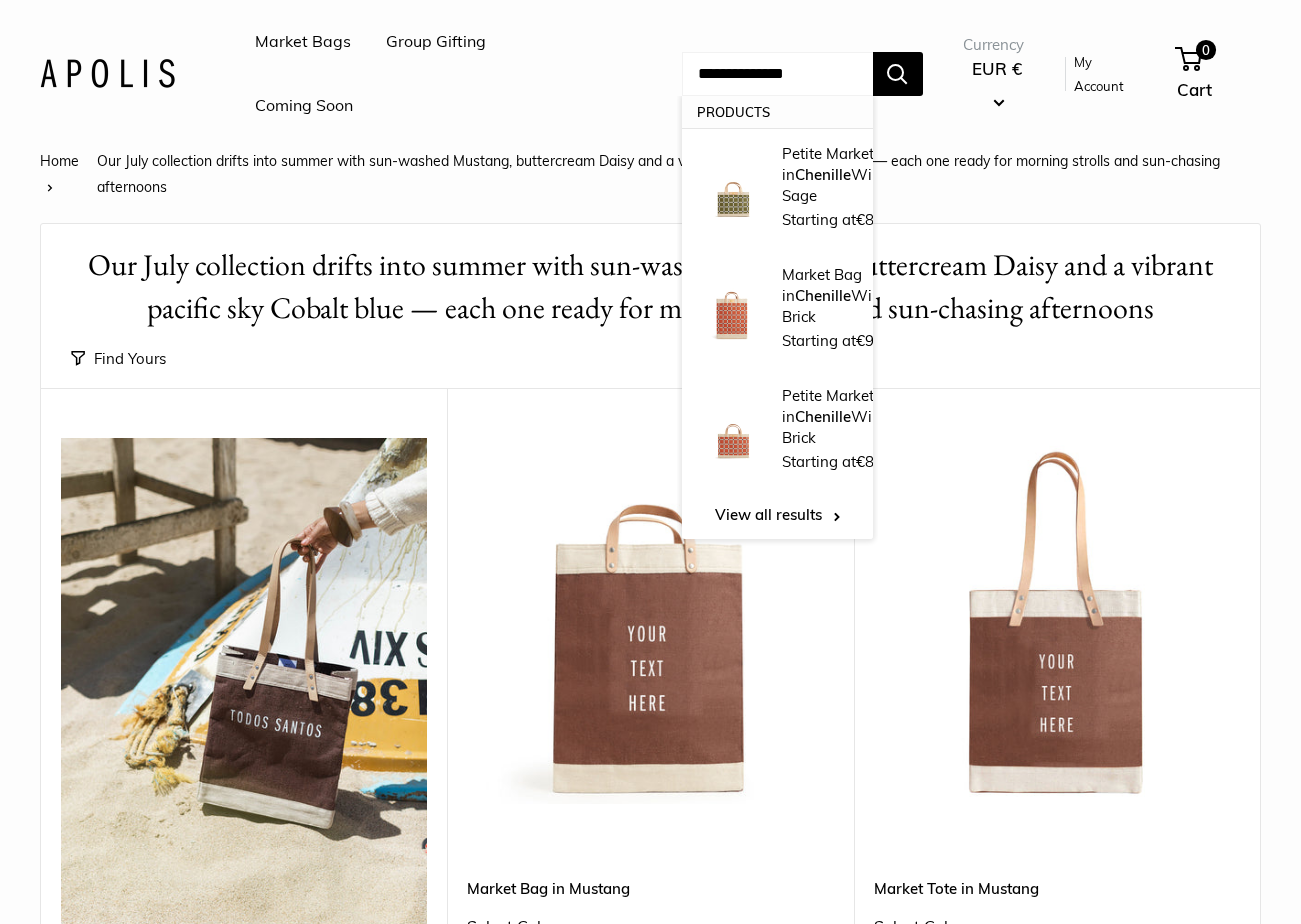 type on "**********" 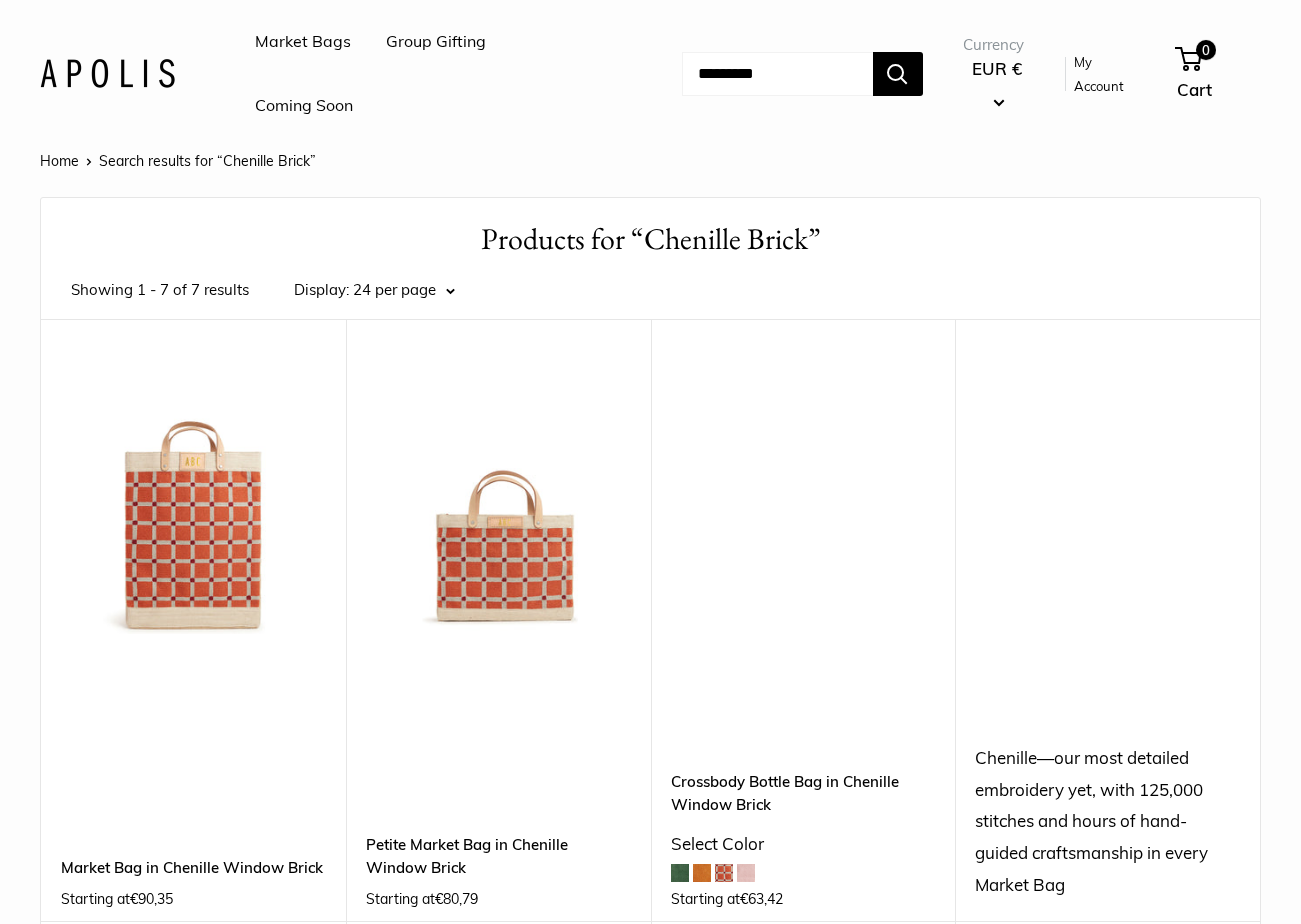 scroll, scrollTop: 0, scrollLeft: 0, axis: both 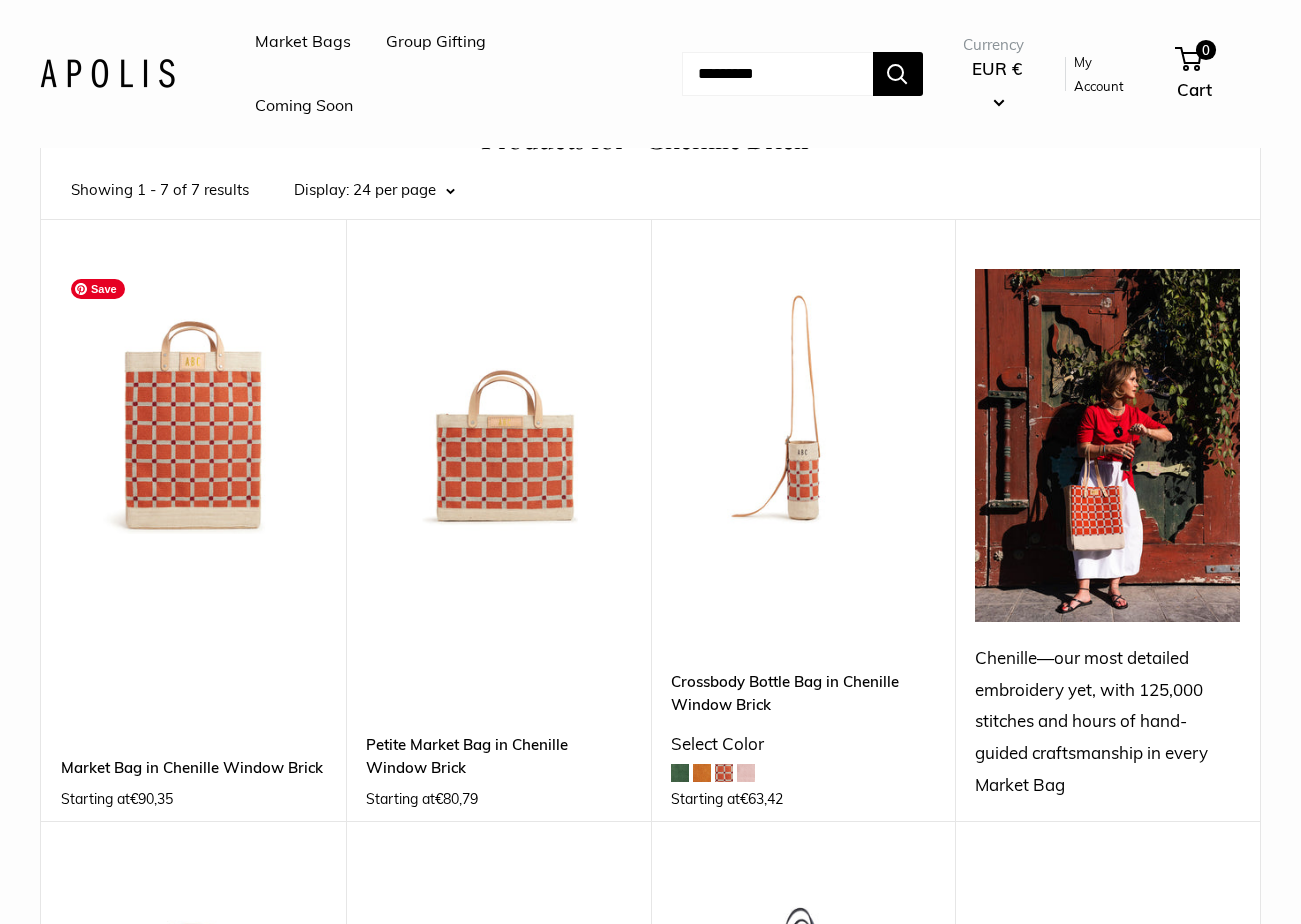 click at bounding box center (0, 0) 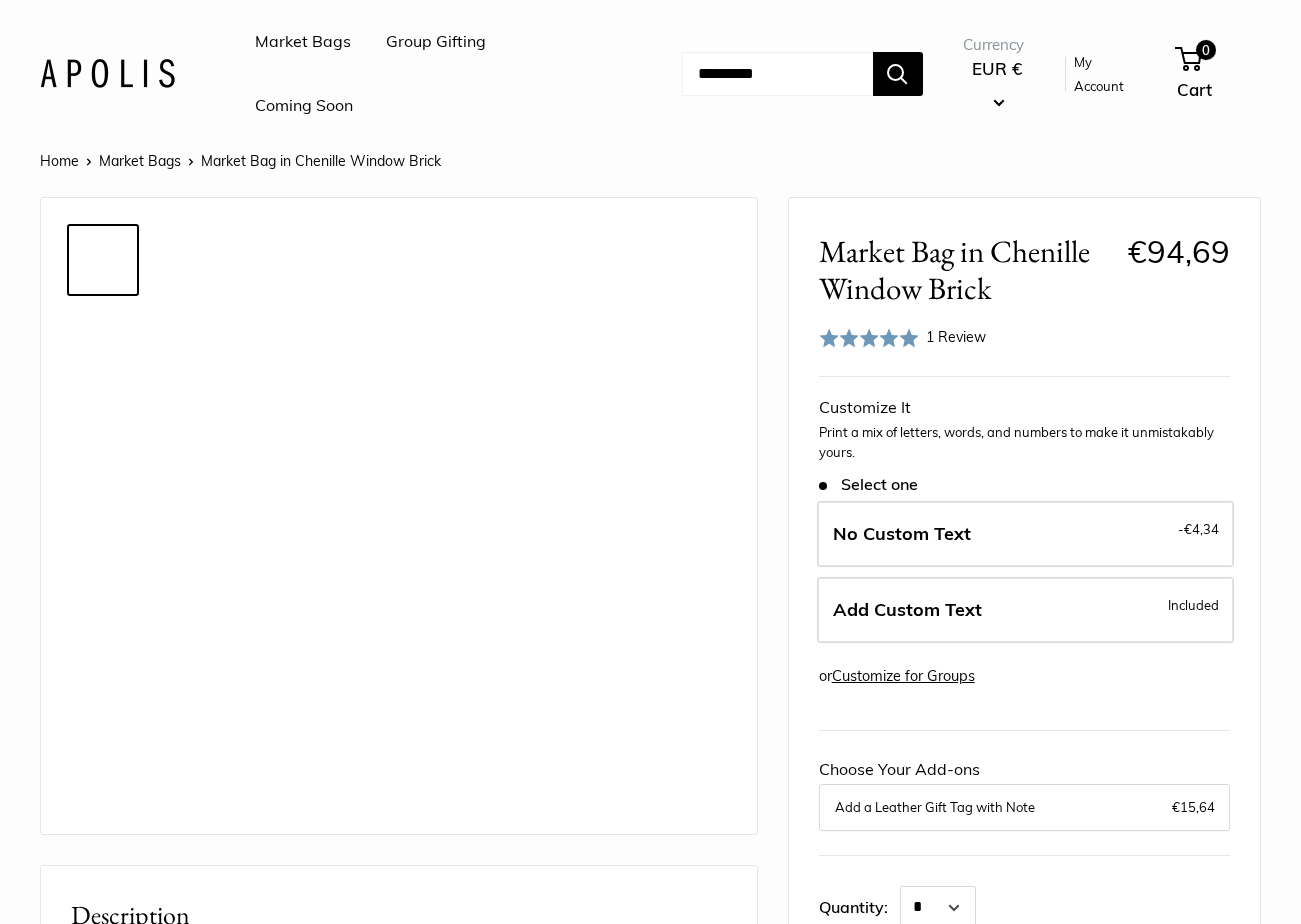 scroll, scrollTop: 0, scrollLeft: 0, axis: both 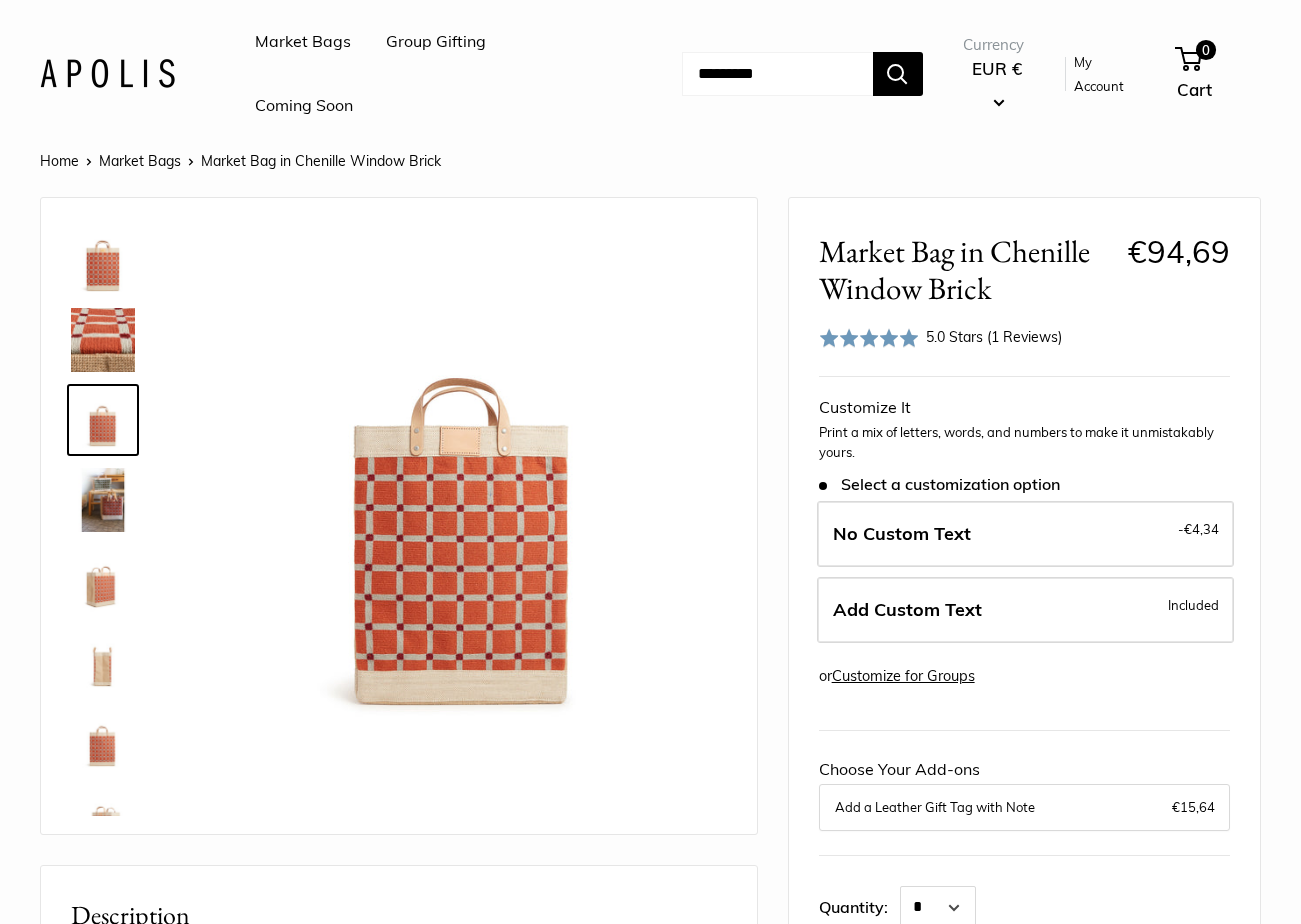 click at bounding box center [103, 580] 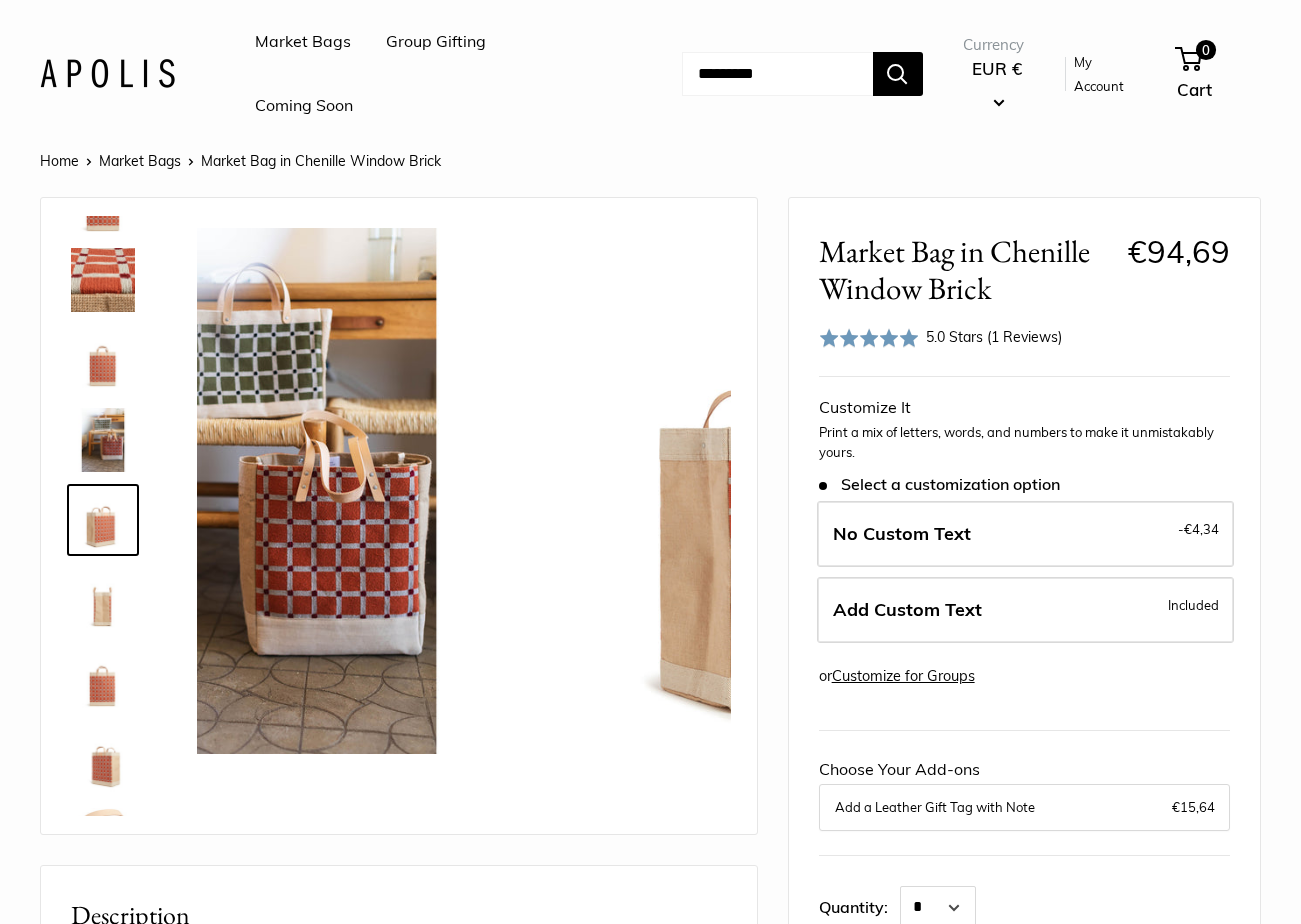 scroll, scrollTop: 62, scrollLeft: 0, axis: vertical 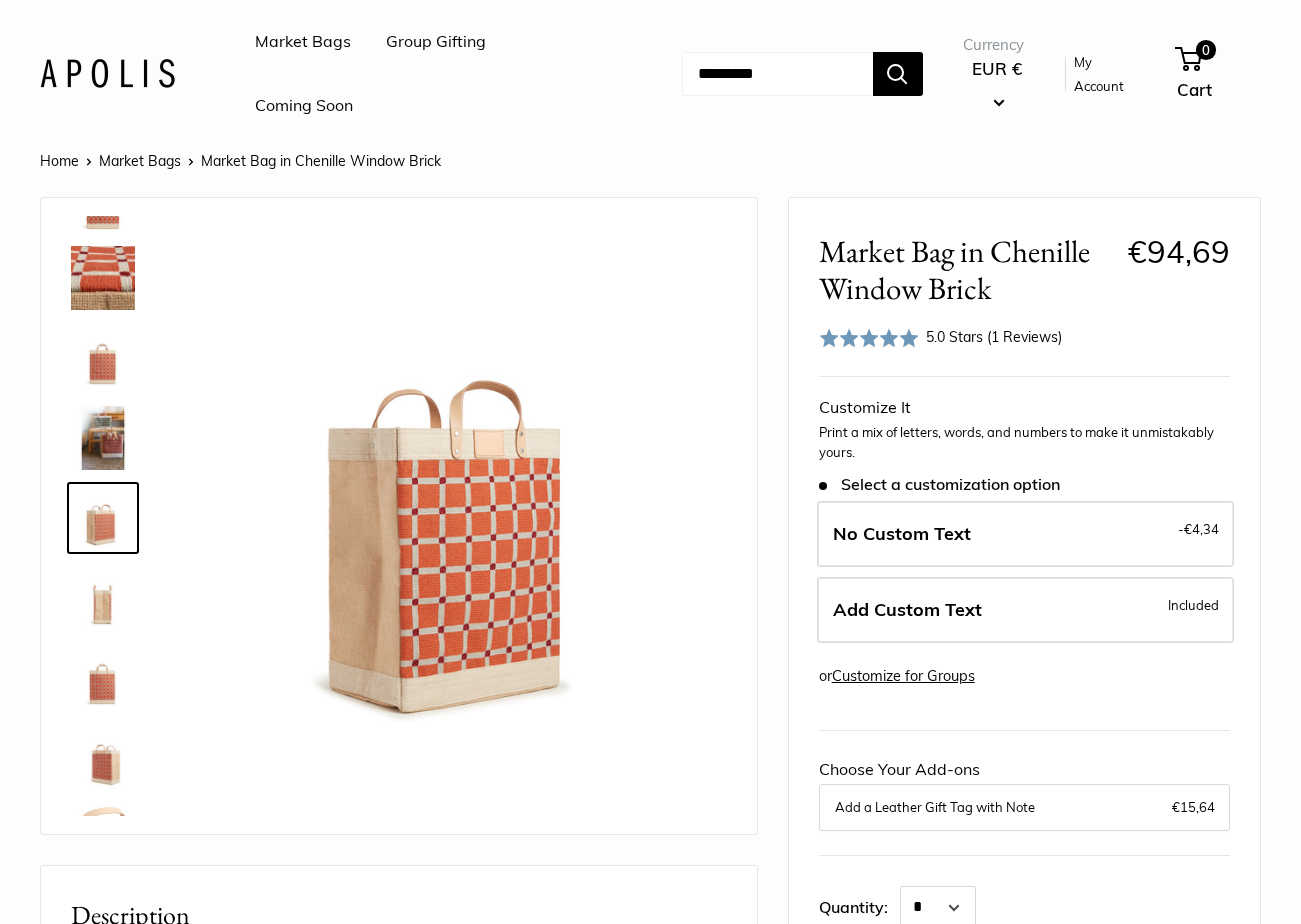click at bounding box center (103, 598) 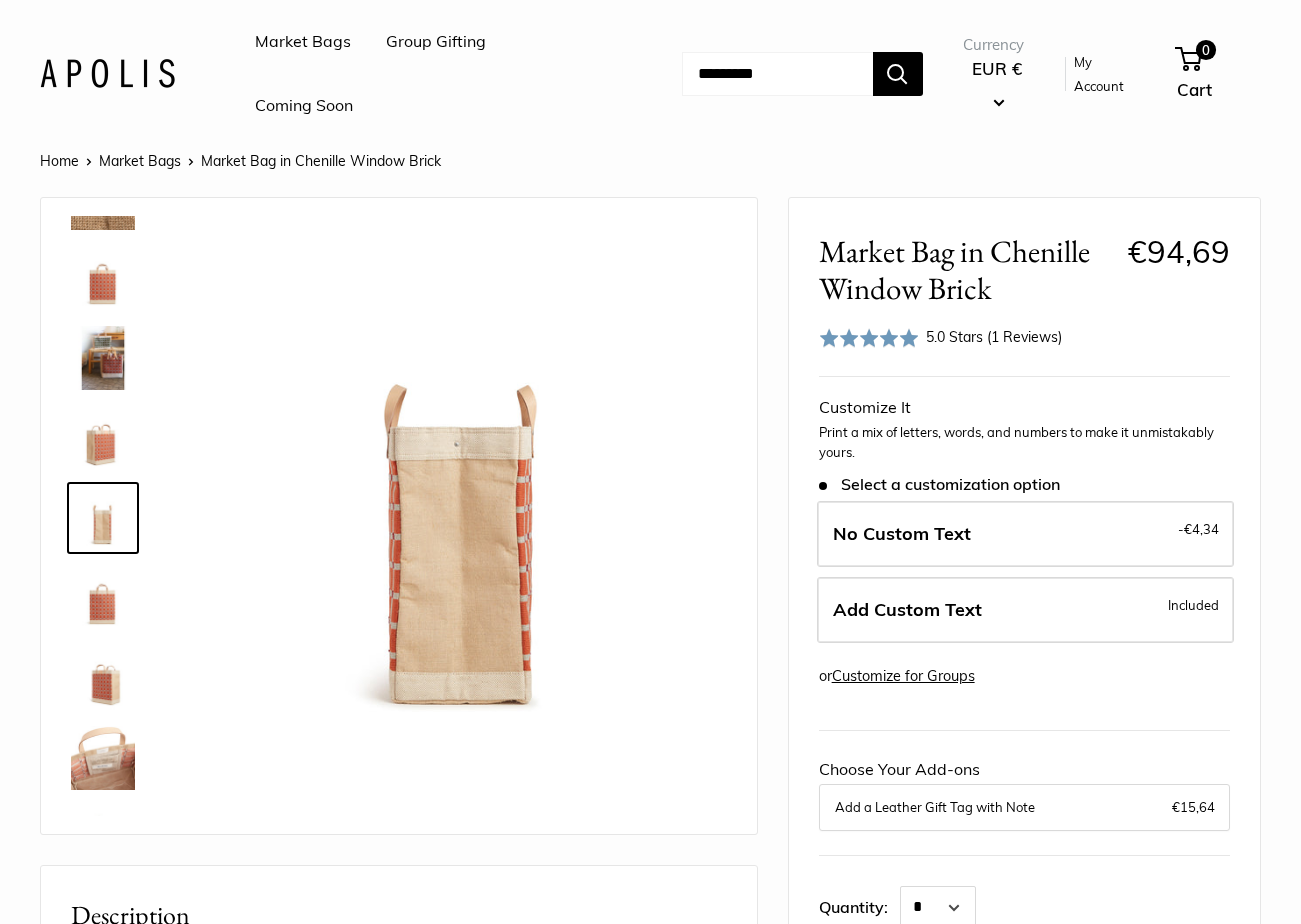click at bounding box center (103, 678) 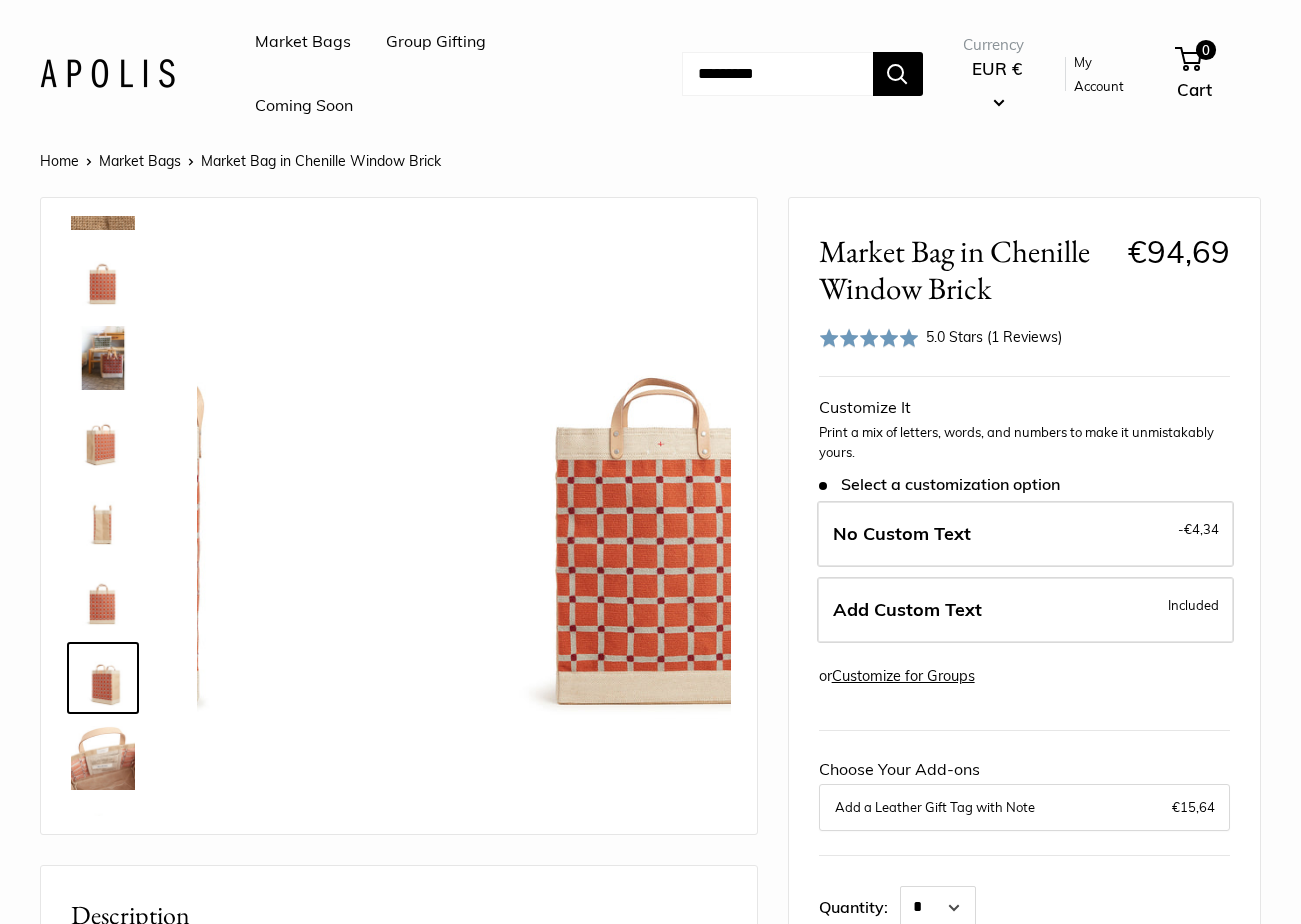 scroll, scrollTop: 208, scrollLeft: 0, axis: vertical 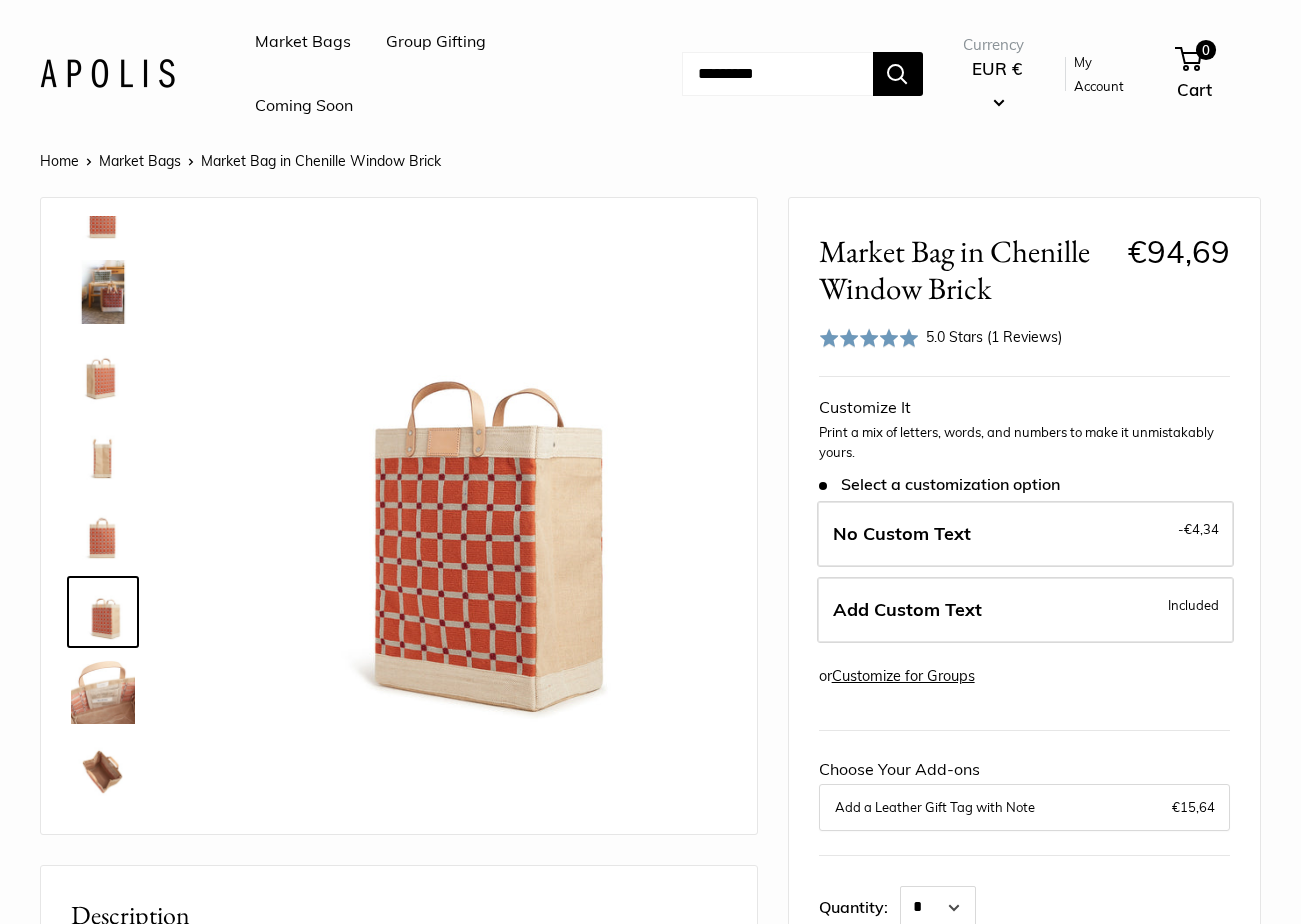click at bounding box center [103, 692] 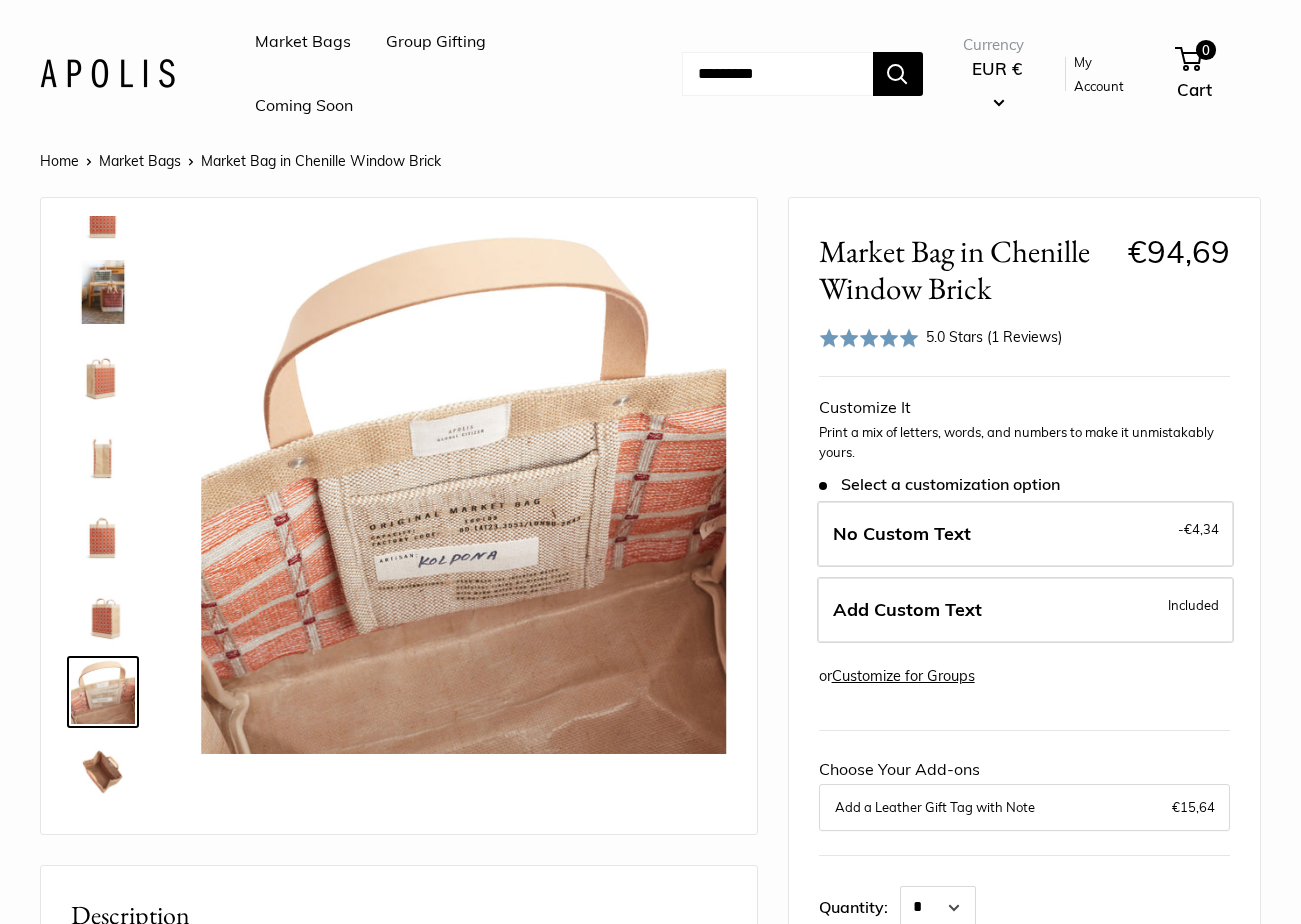 click at bounding box center [103, 292] 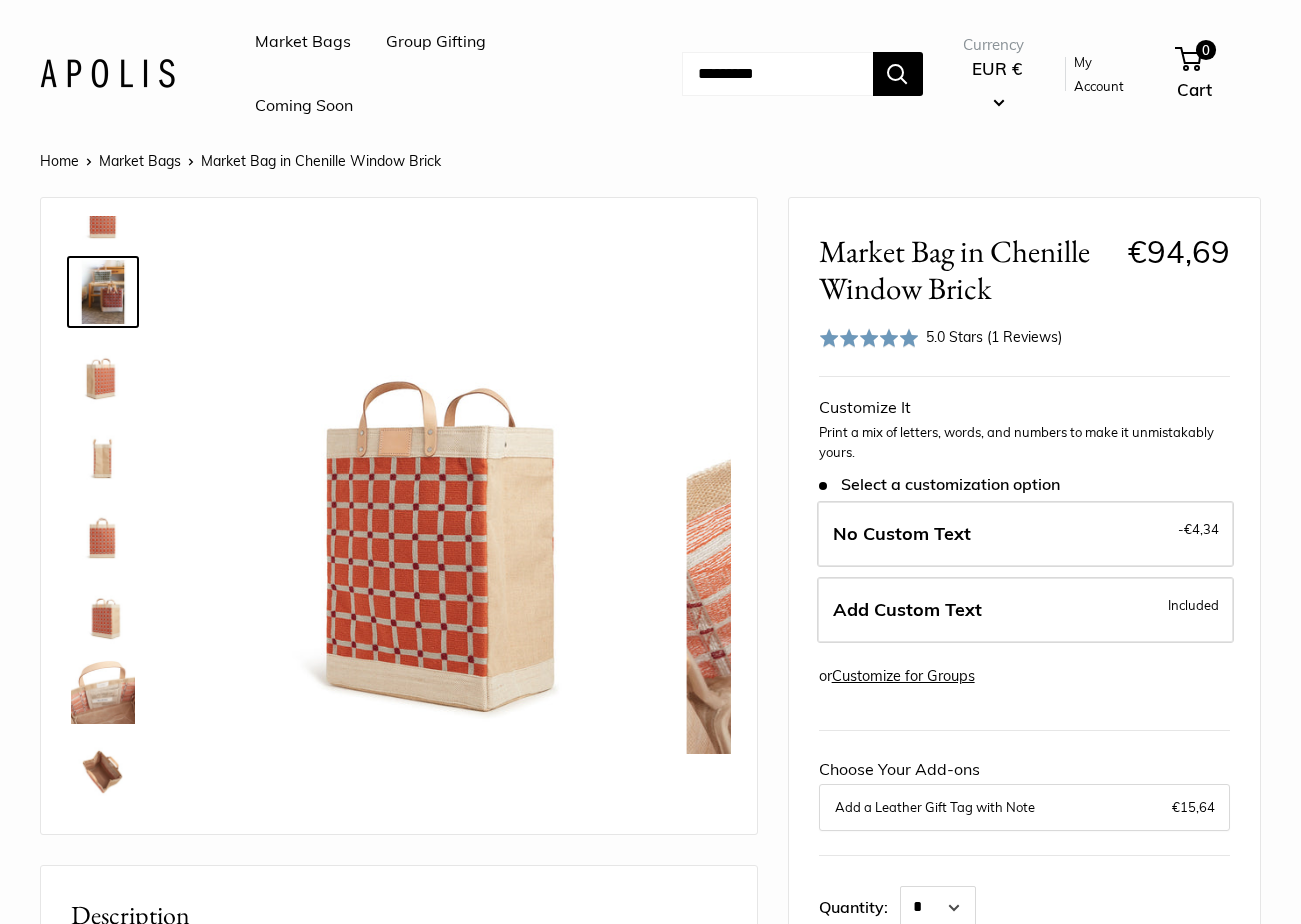 scroll, scrollTop: 0, scrollLeft: 0, axis: both 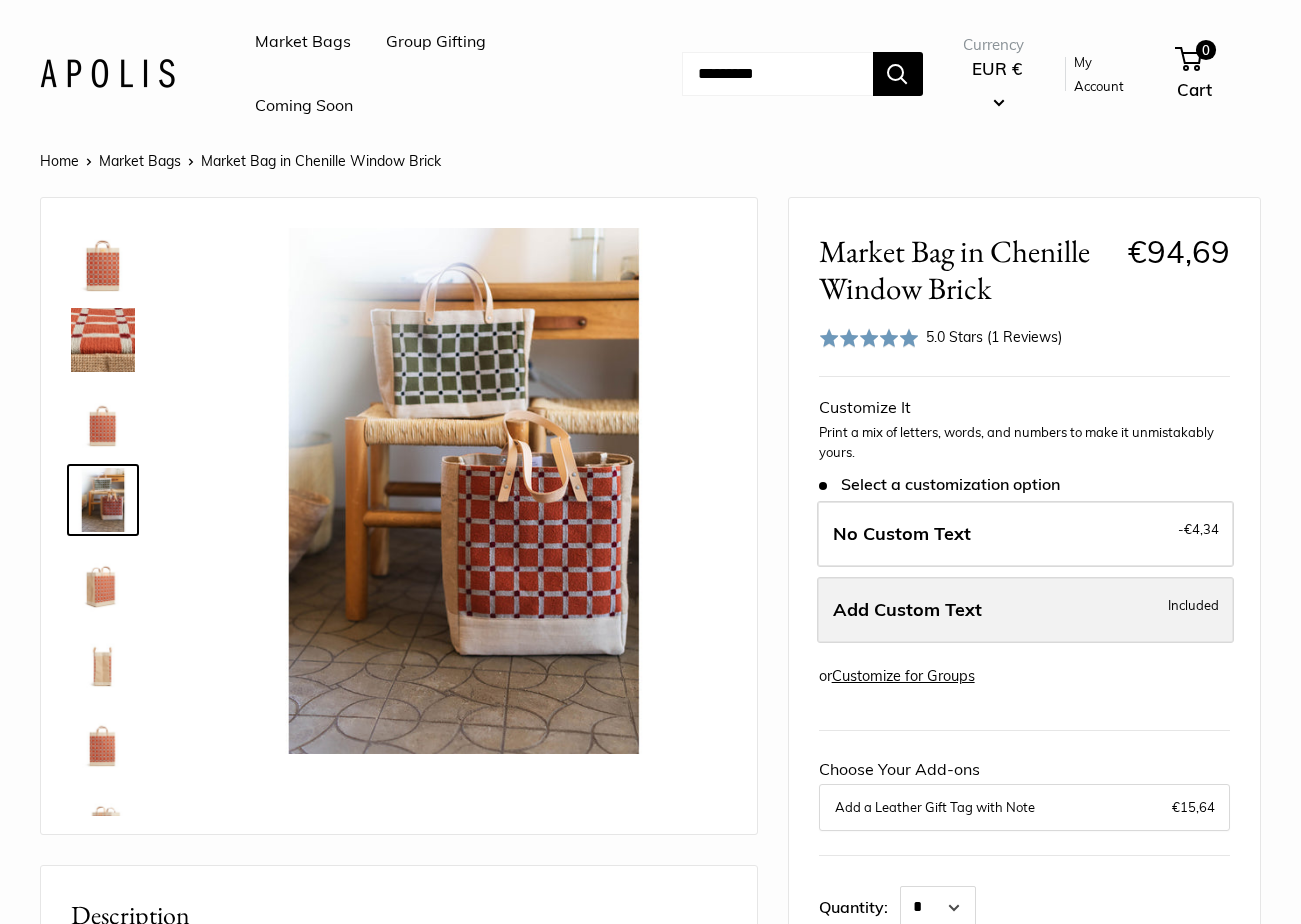 click on "Add Custom Text
Included" at bounding box center [1025, 610] 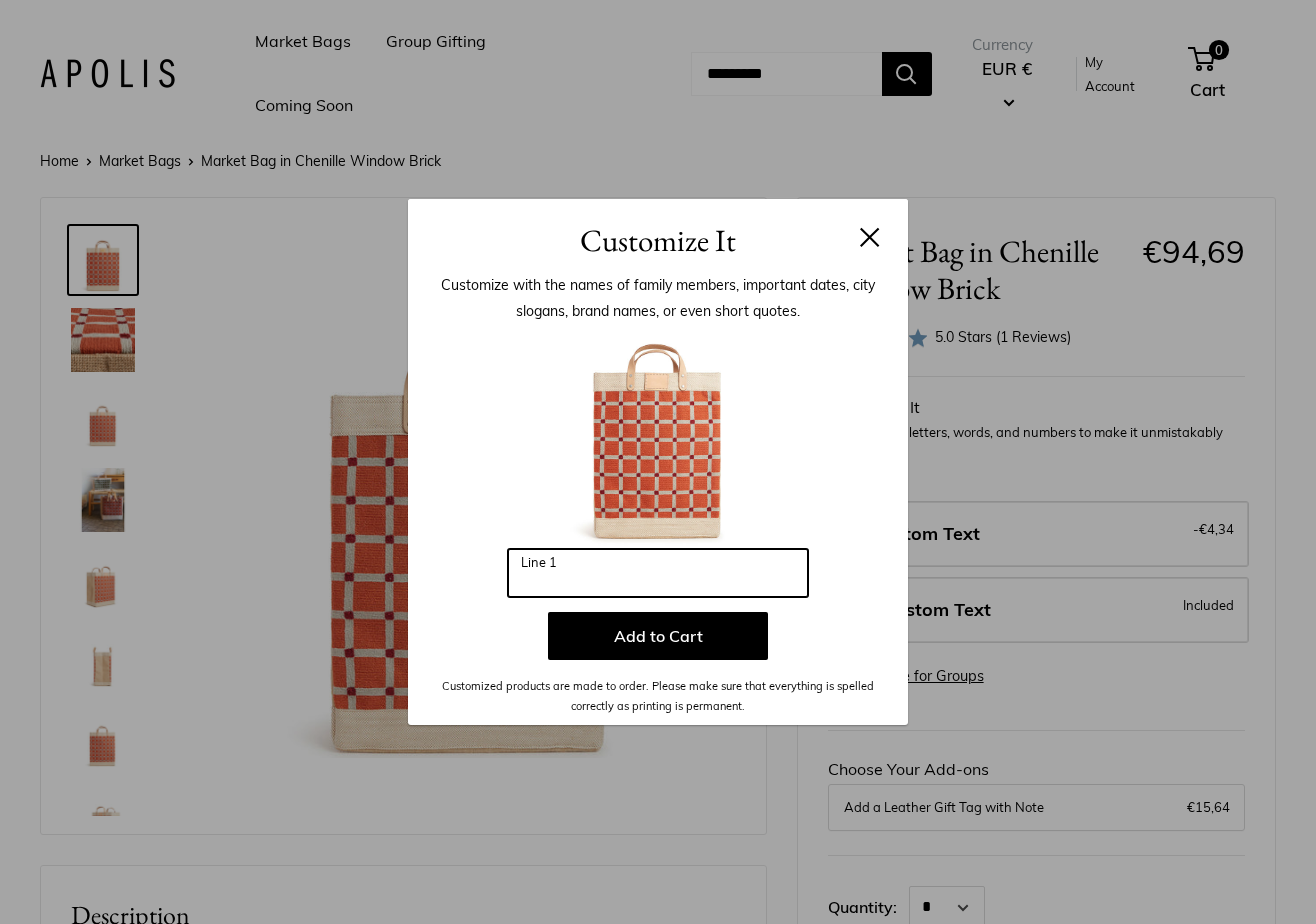 click on "Line 1" at bounding box center (658, 573) 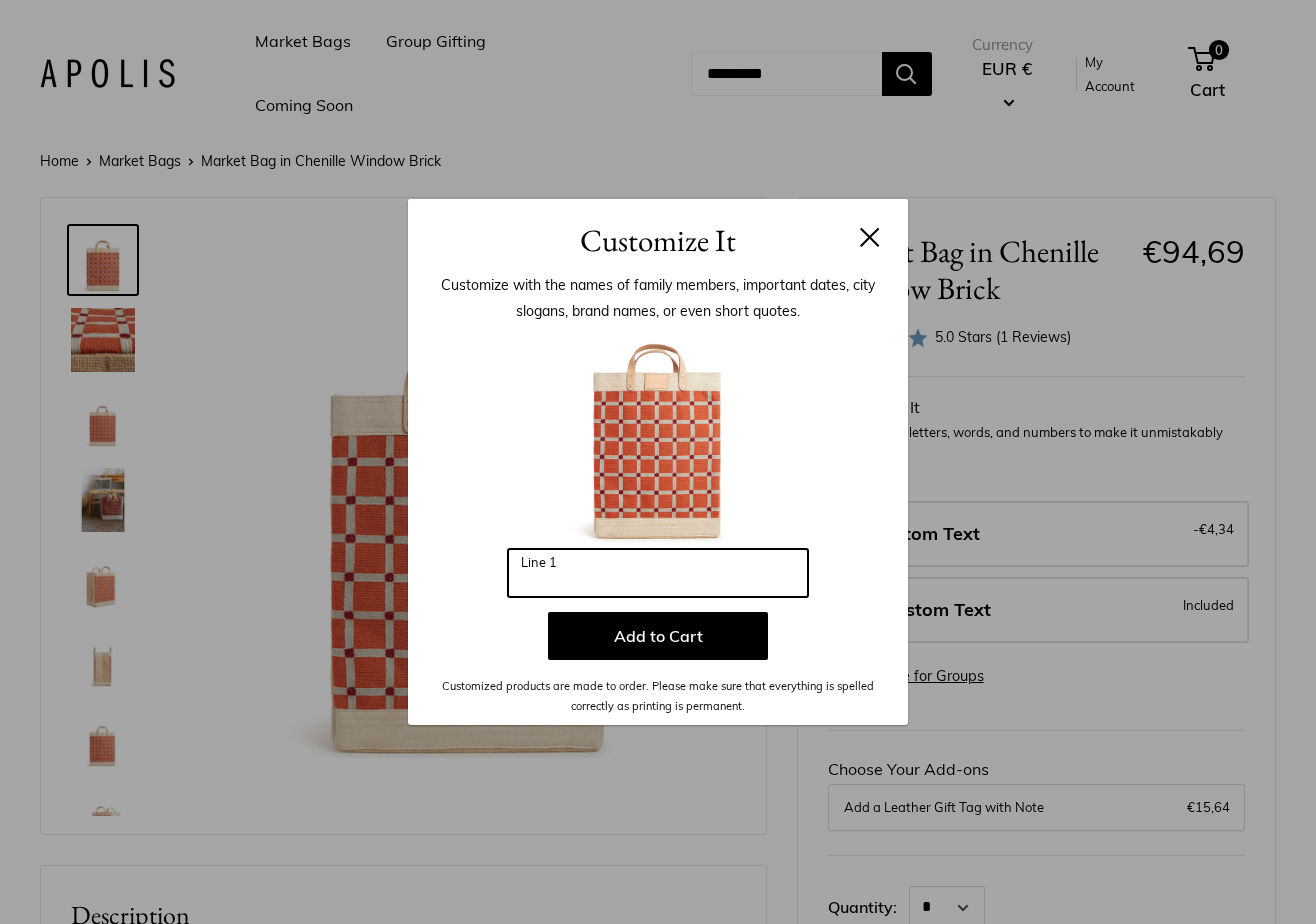 type on "***" 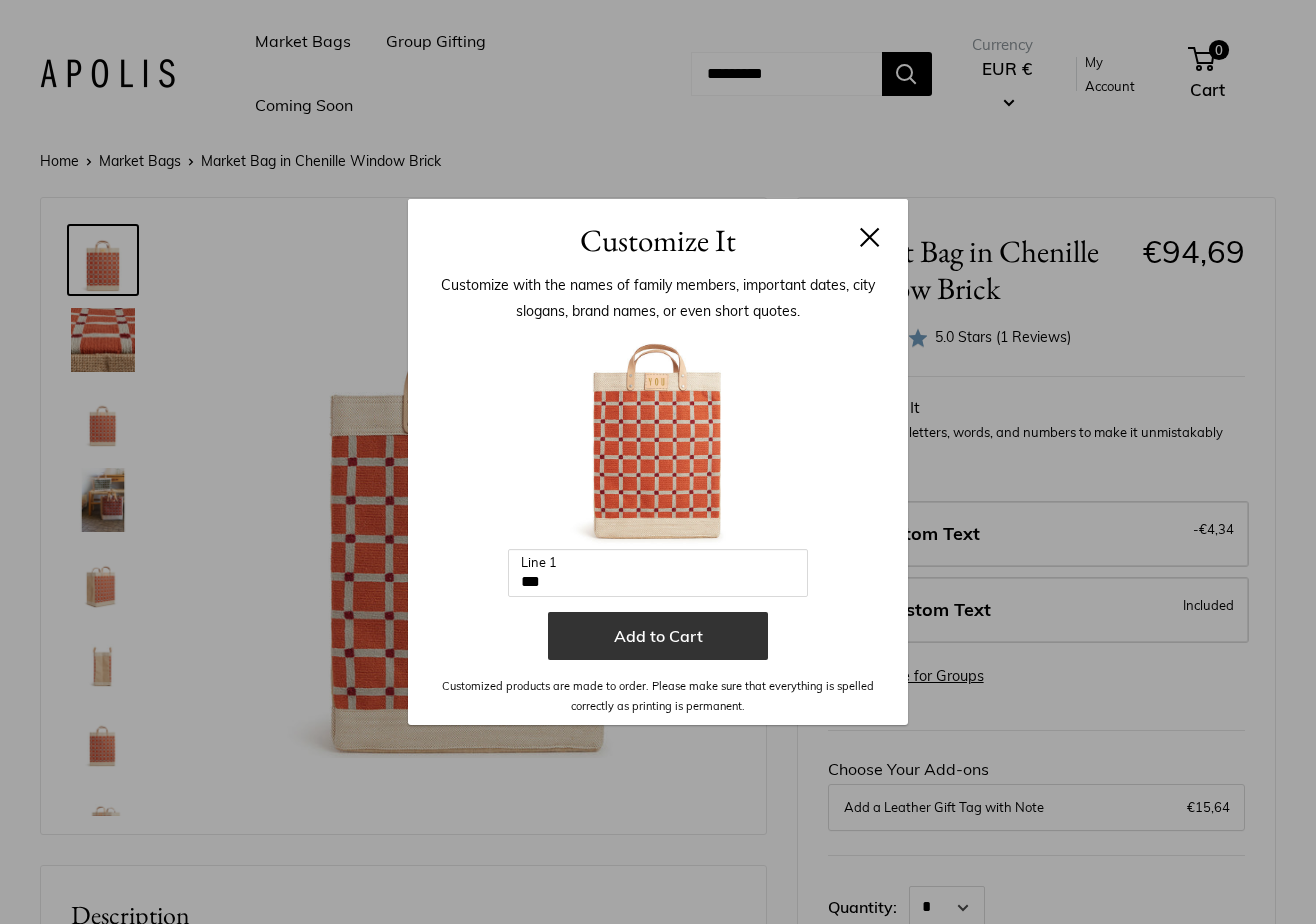 click on "Add to Cart" at bounding box center (658, 636) 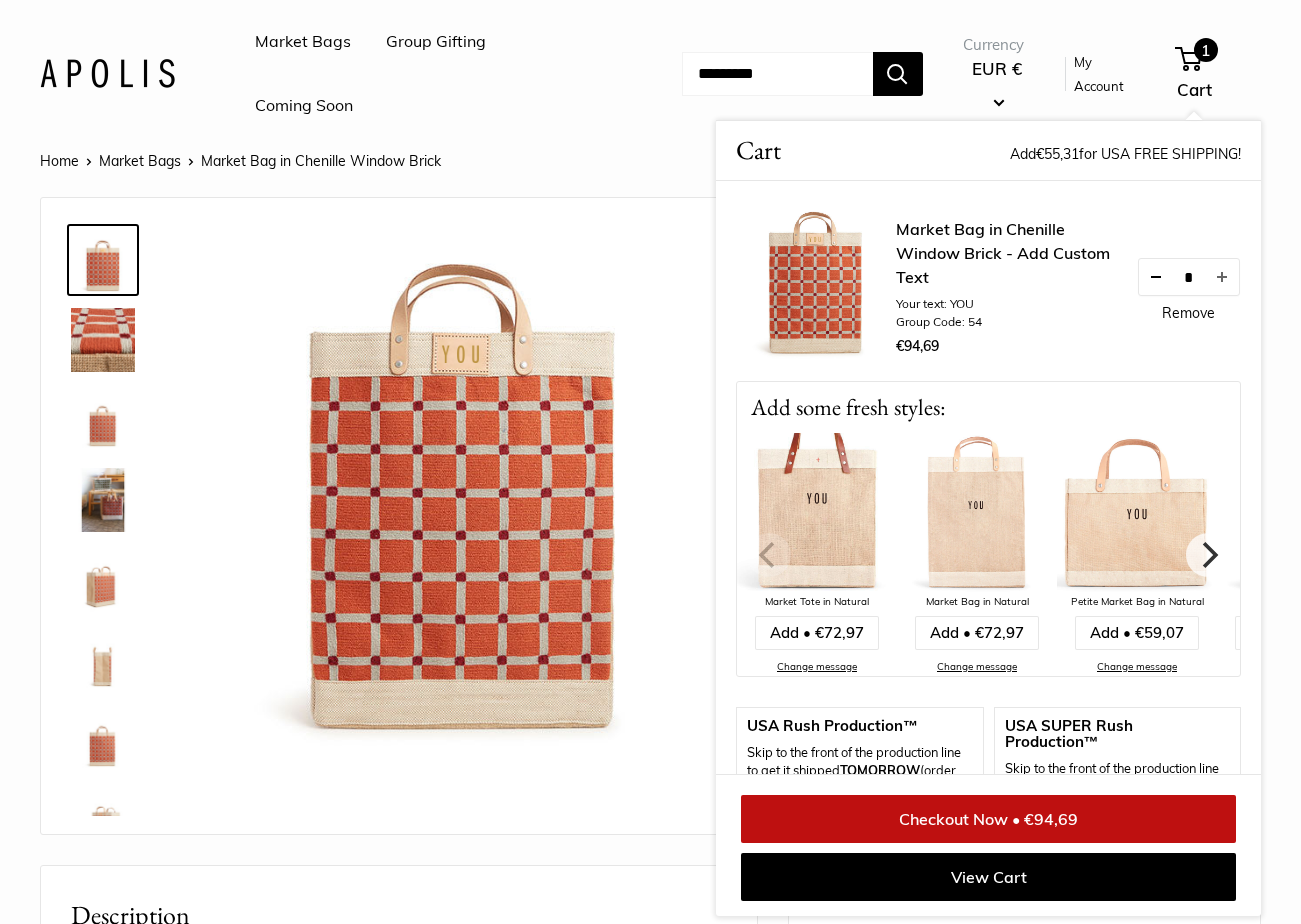 click at bounding box center (1155, 277) 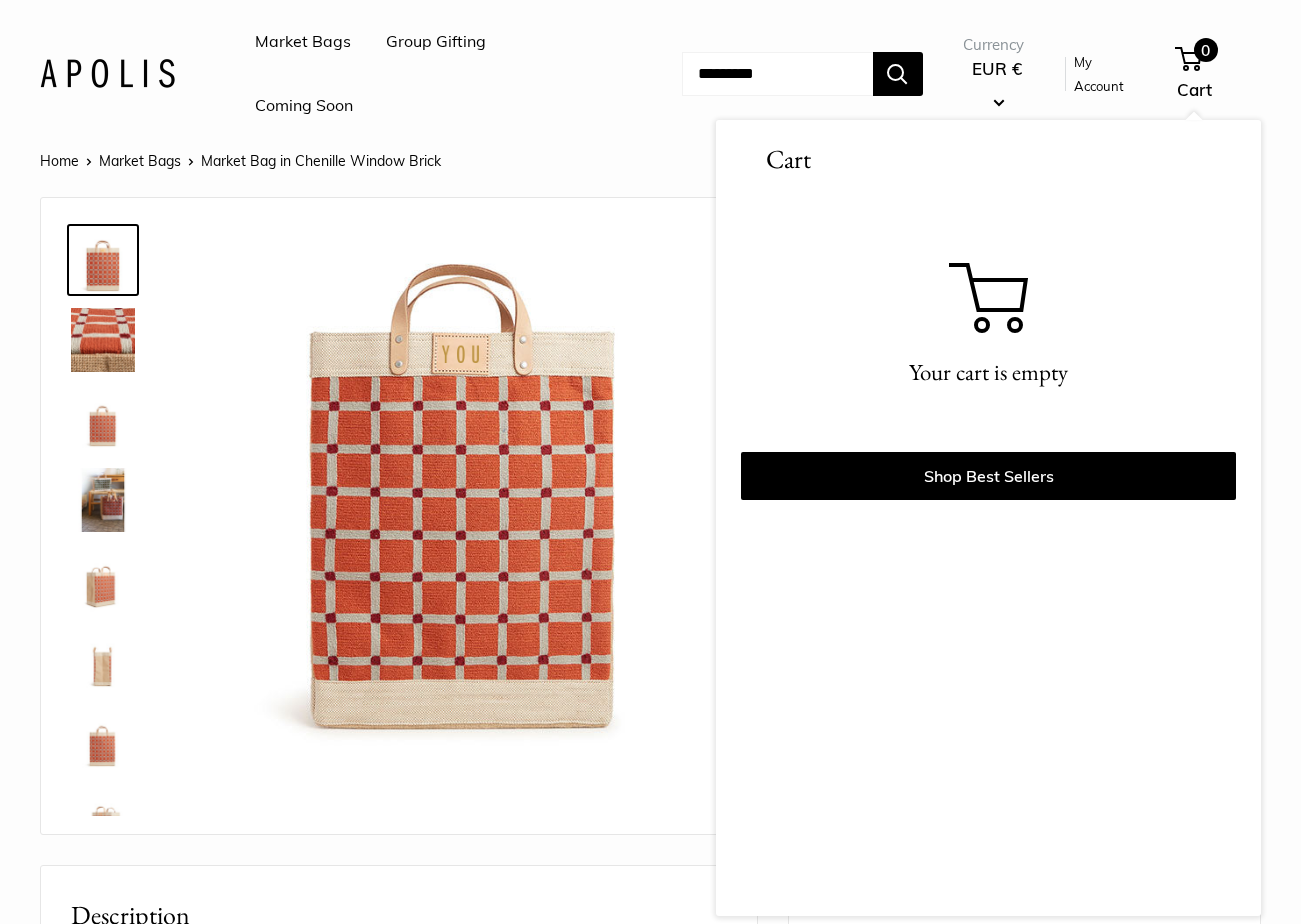 click on "Market Bags" at bounding box center [303, 42] 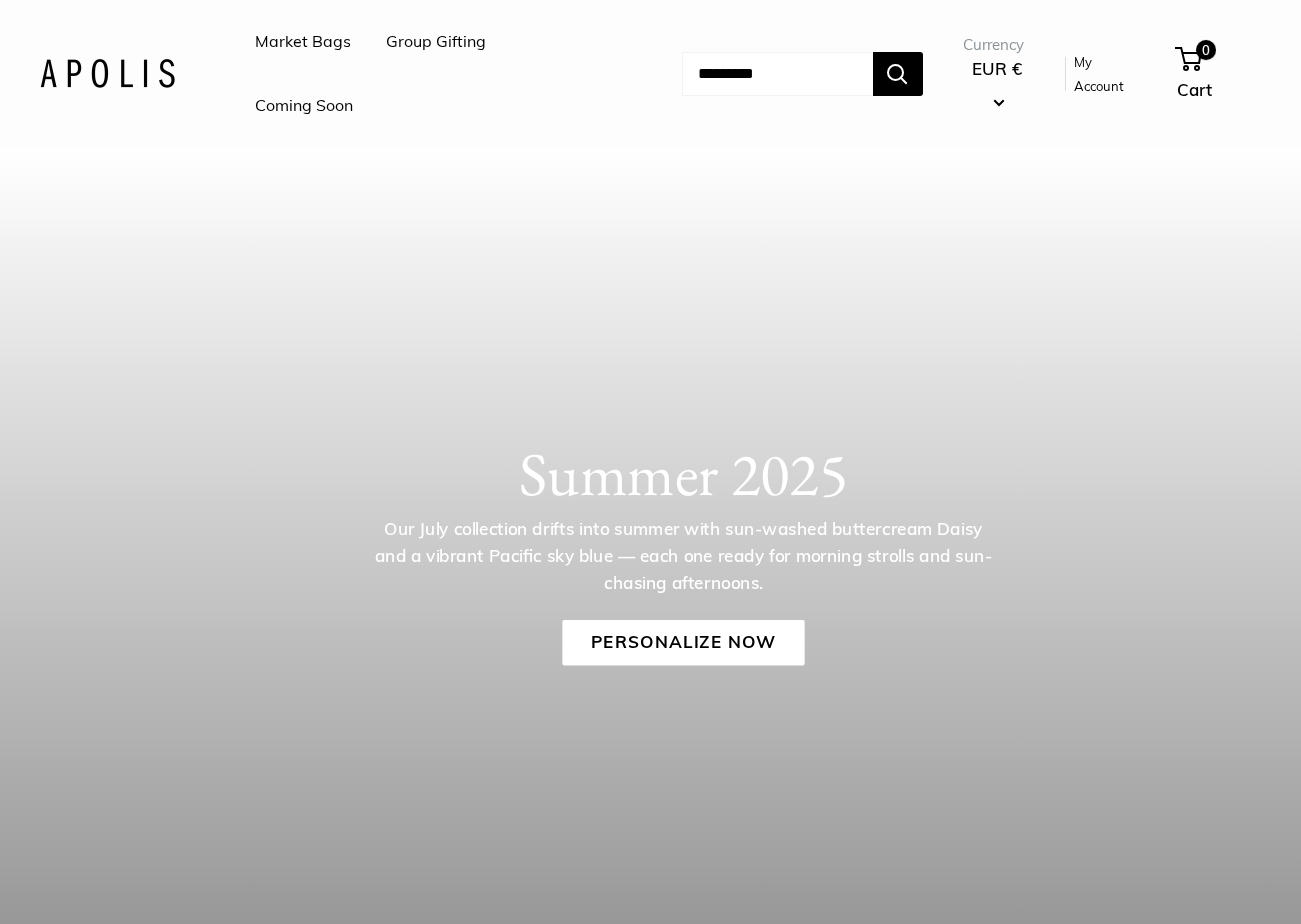 scroll, scrollTop: 0, scrollLeft: 0, axis: both 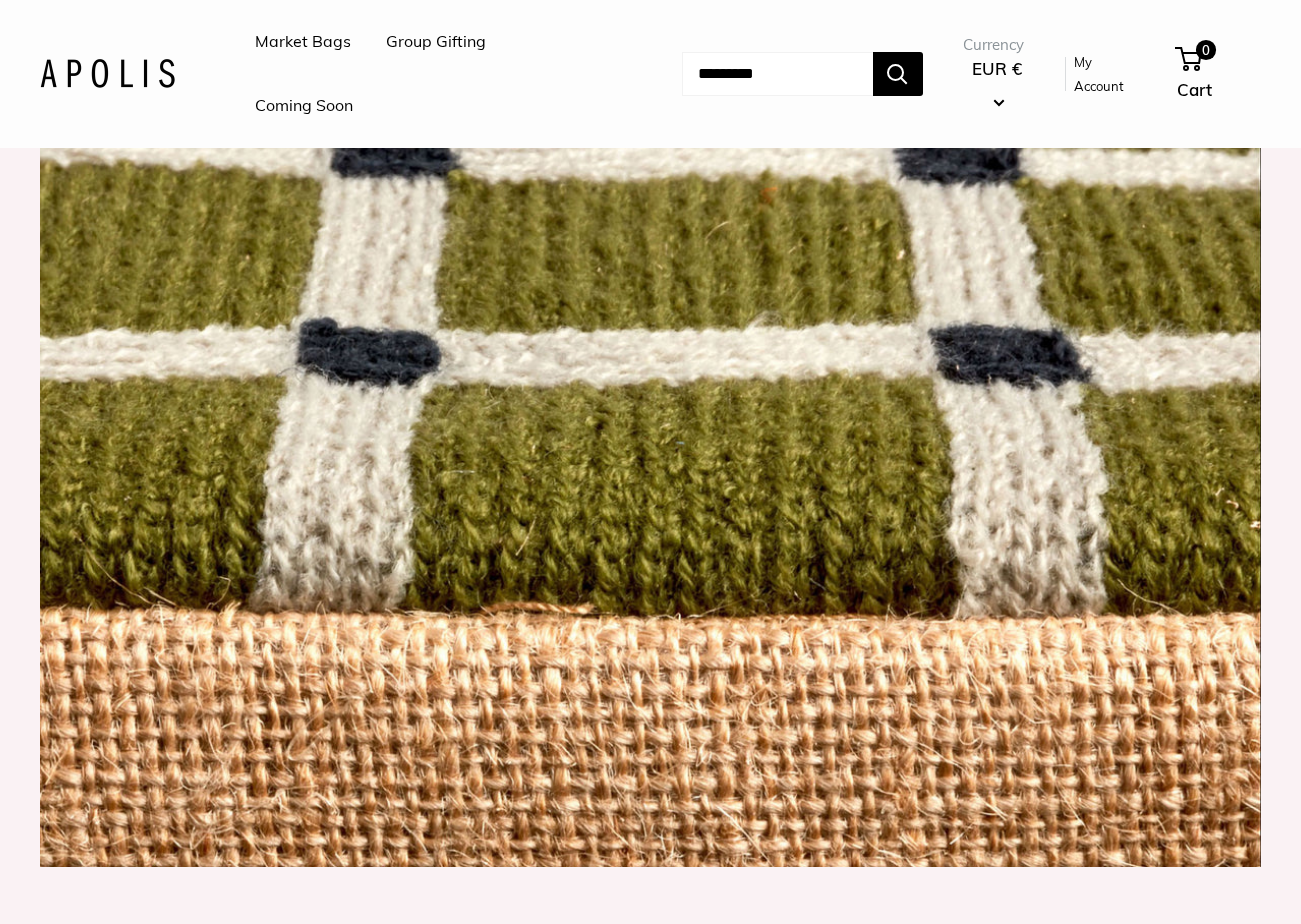 click on "Leather handles and metal rivets" at bounding box center [488, -313] 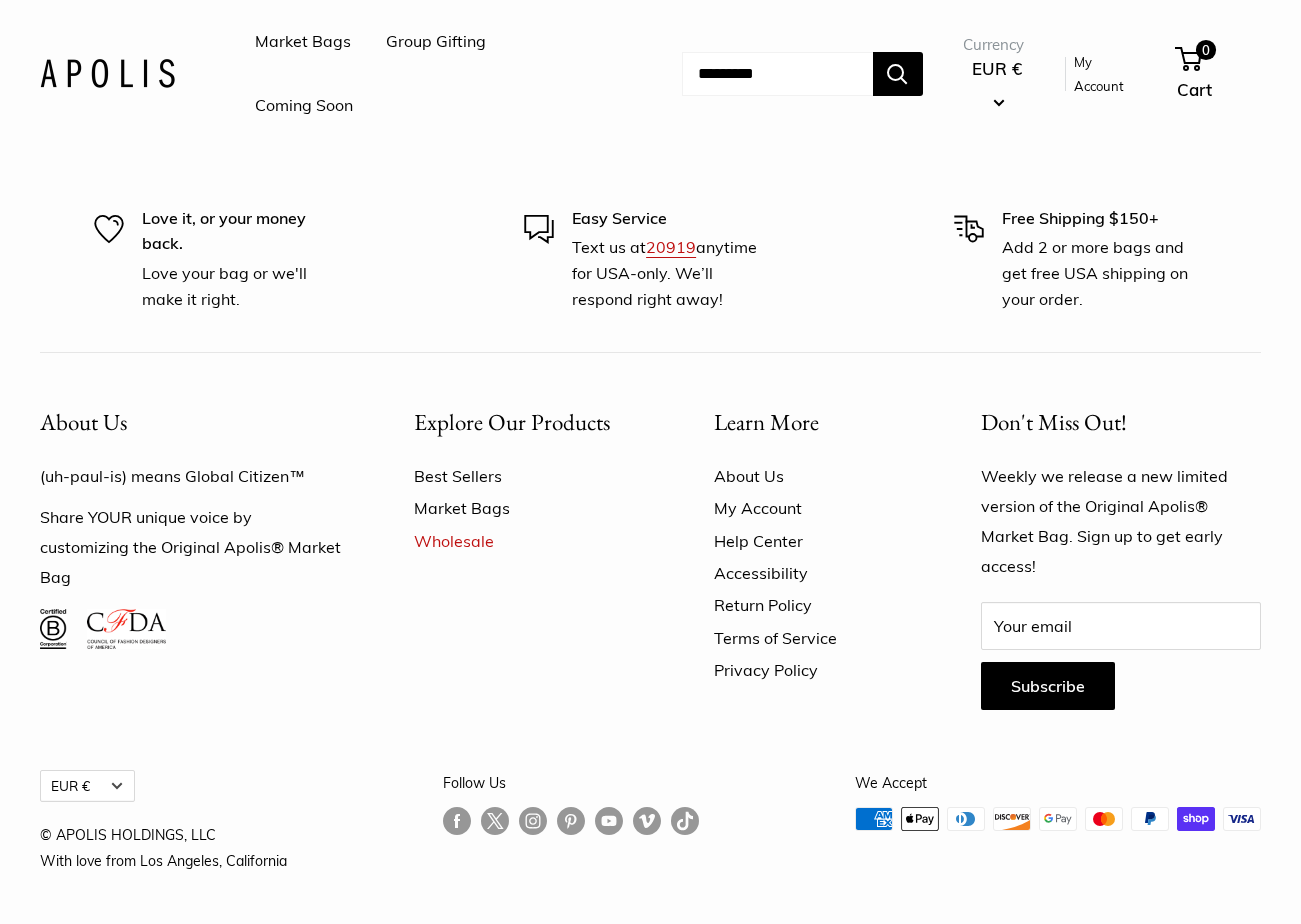 scroll, scrollTop: 5342, scrollLeft: 0, axis: vertical 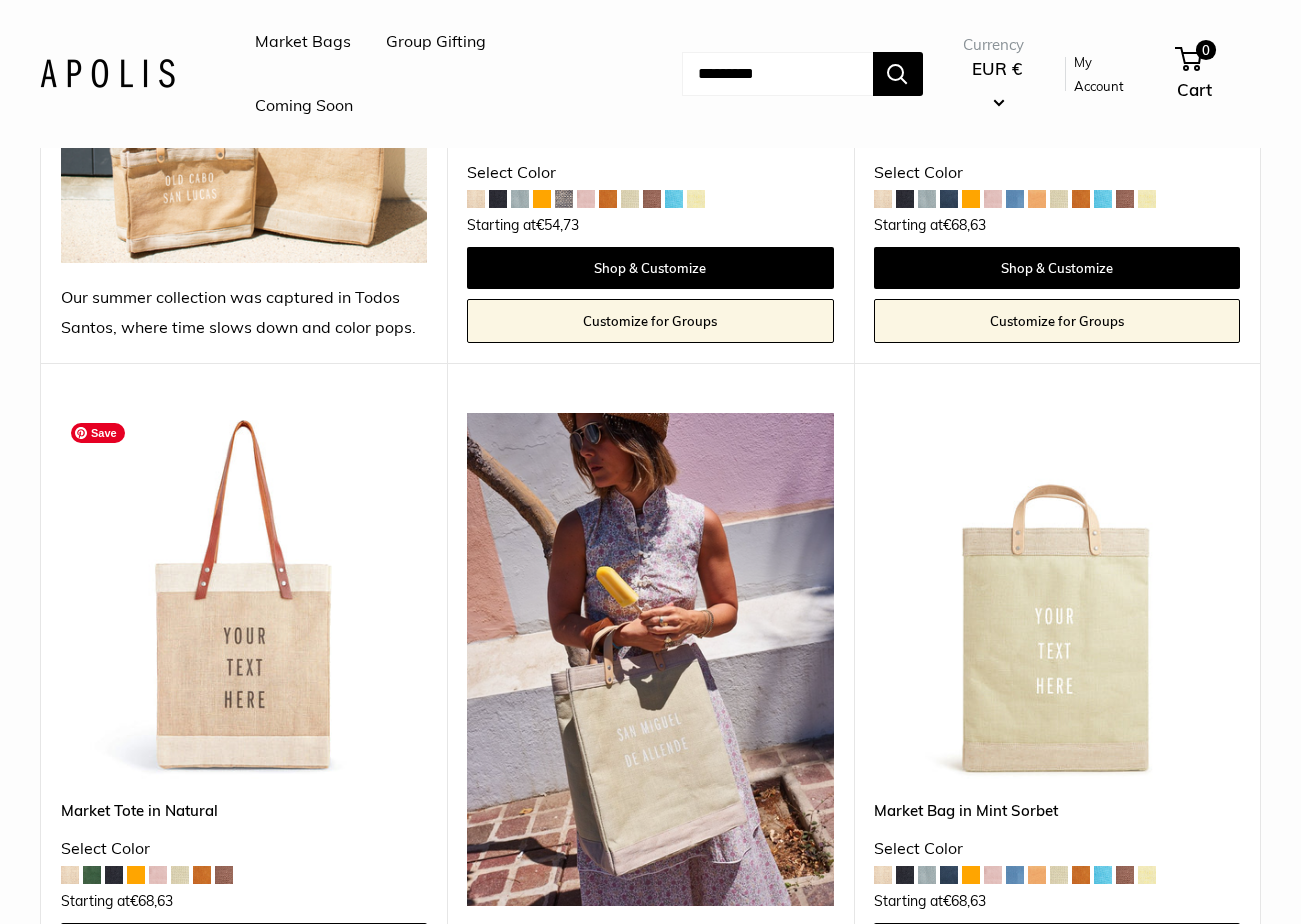 click at bounding box center [0, 0] 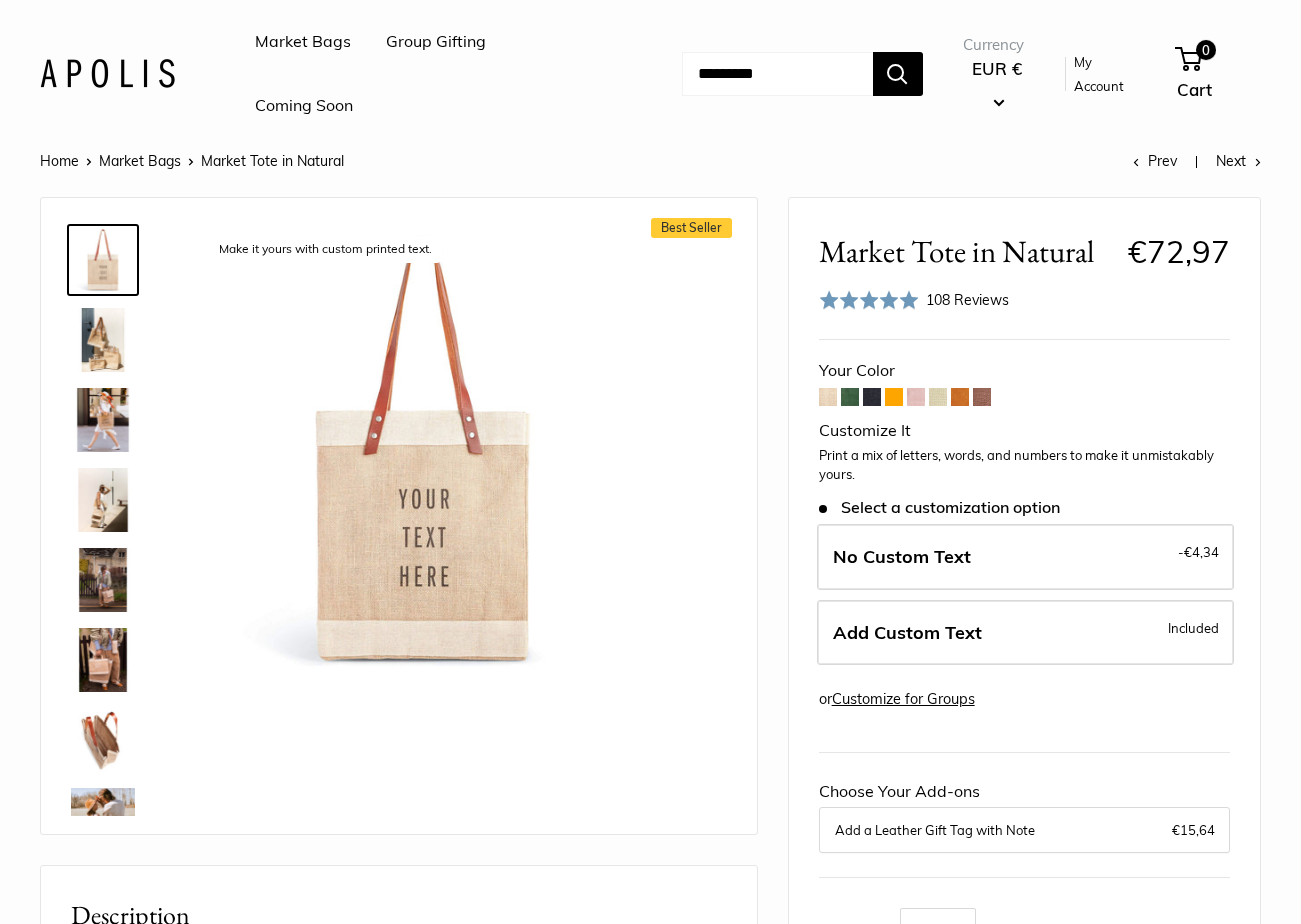 scroll, scrollTop: 0, scrollLeft: 0, axis: both 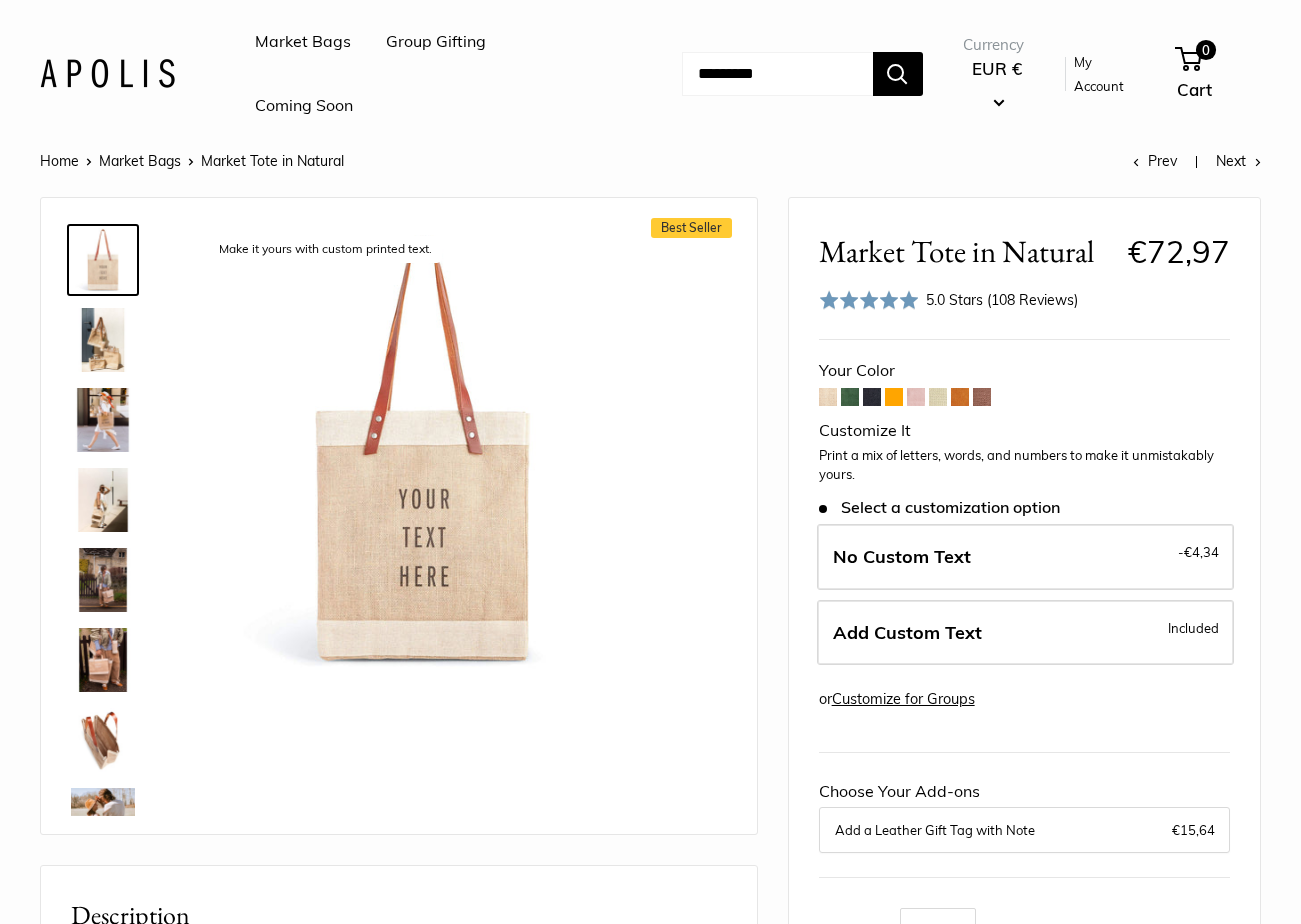 click at bounding box center [850, 397] 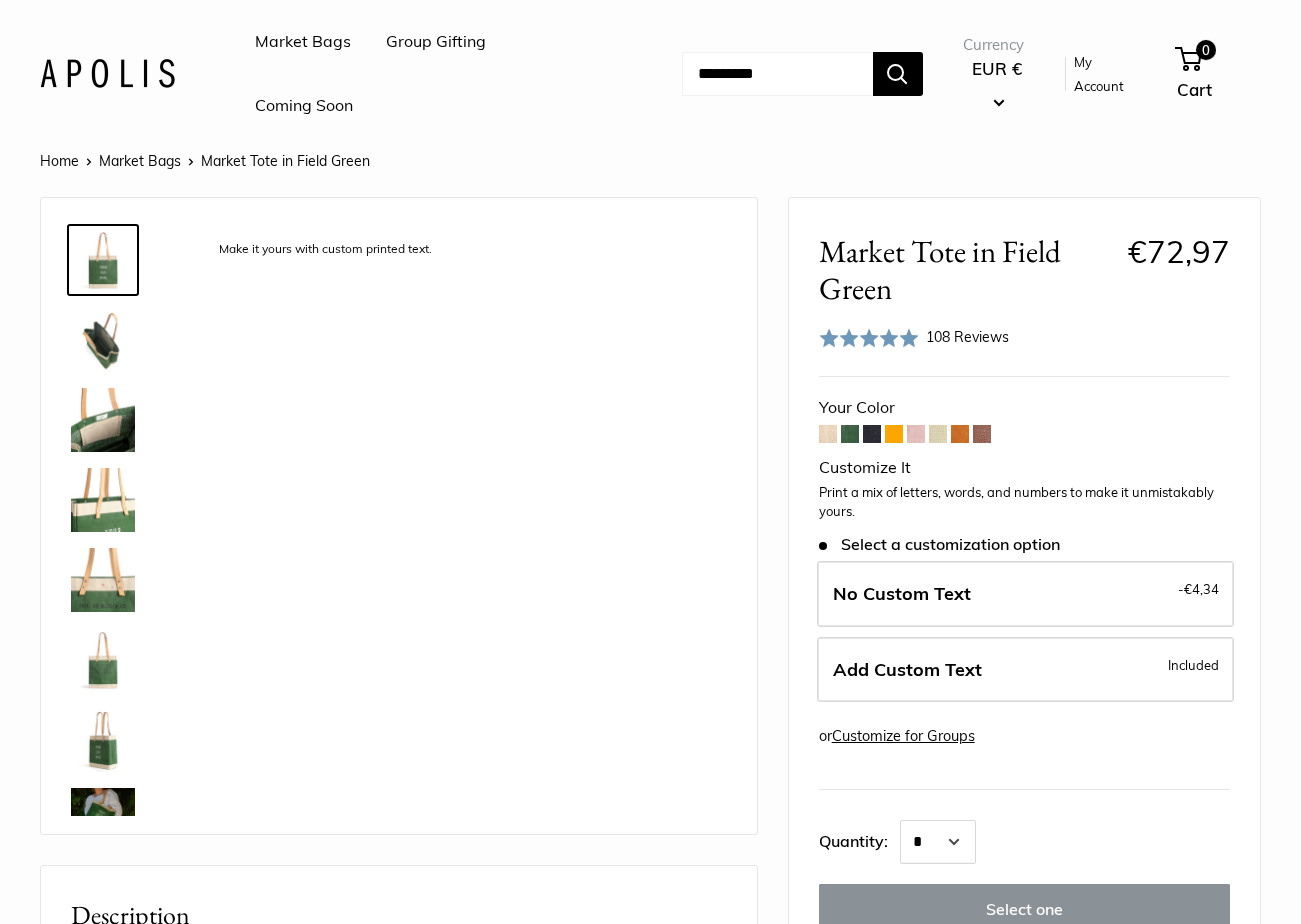 scroll, scrollTop: 0, scrollLeft: 0, axis: both 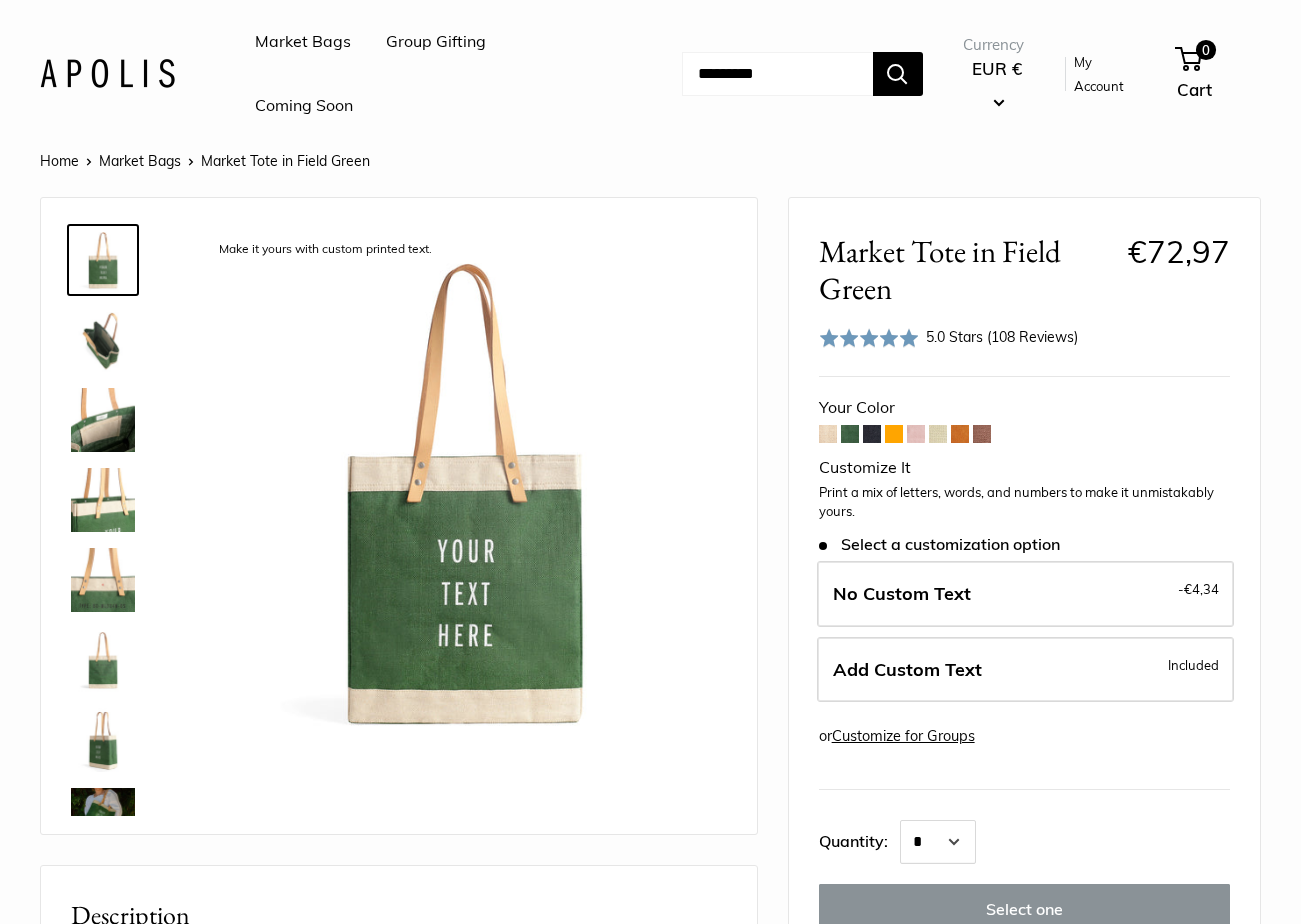 click at bounding box center (960, 434) 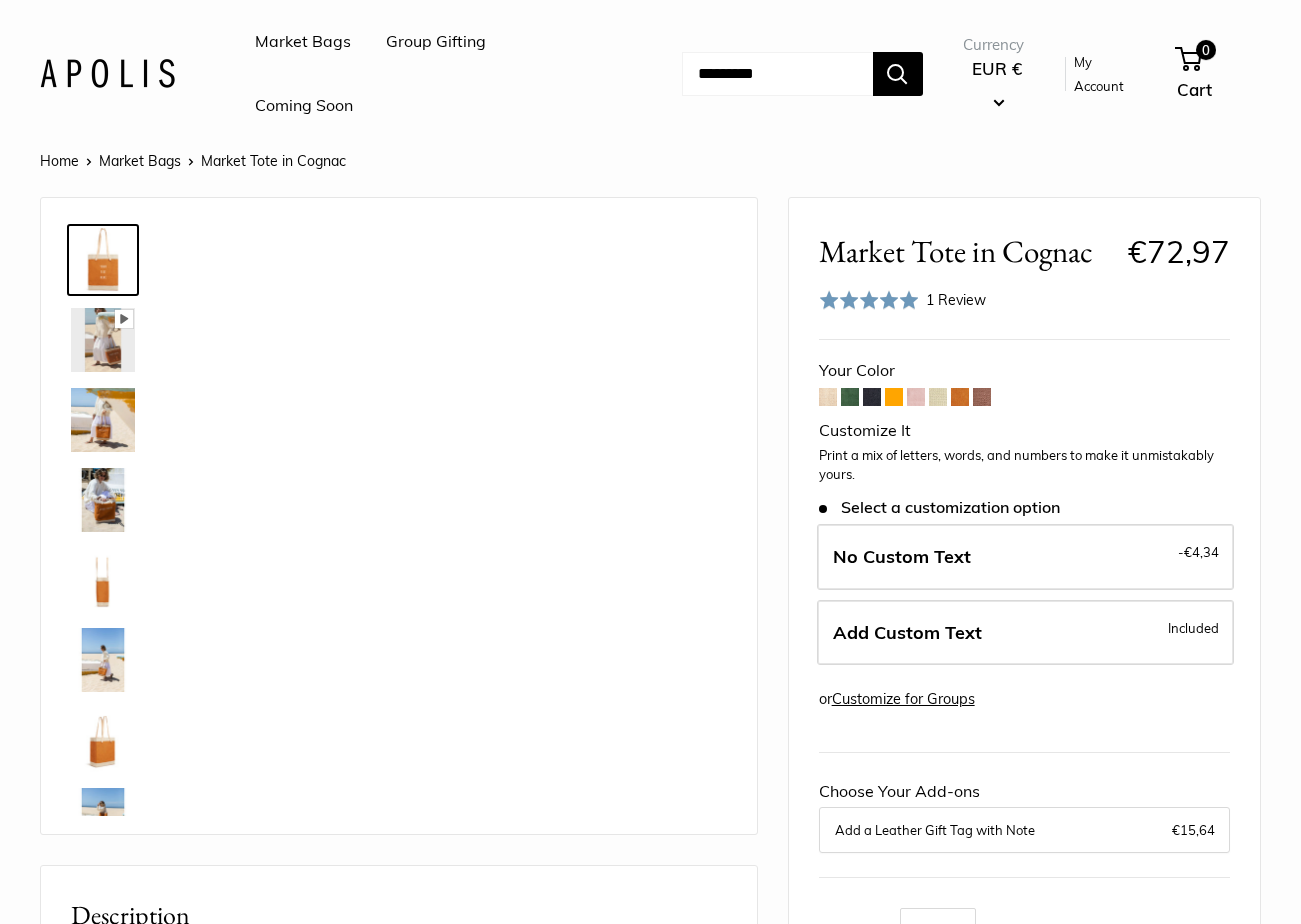 scroll, scrollTop: 0, scrollLeft: 0, axis: both 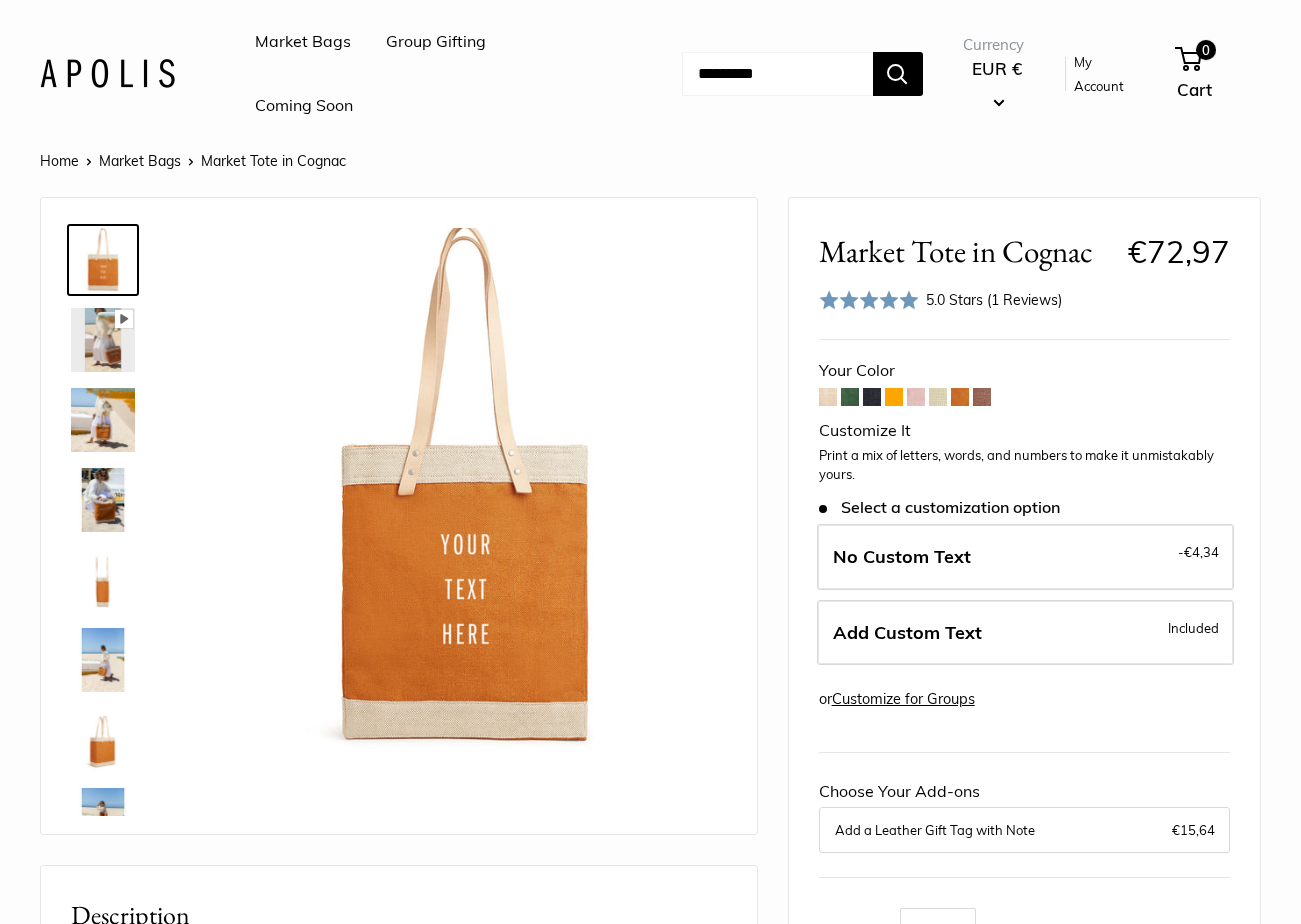 click at bounding box center [872, 397] 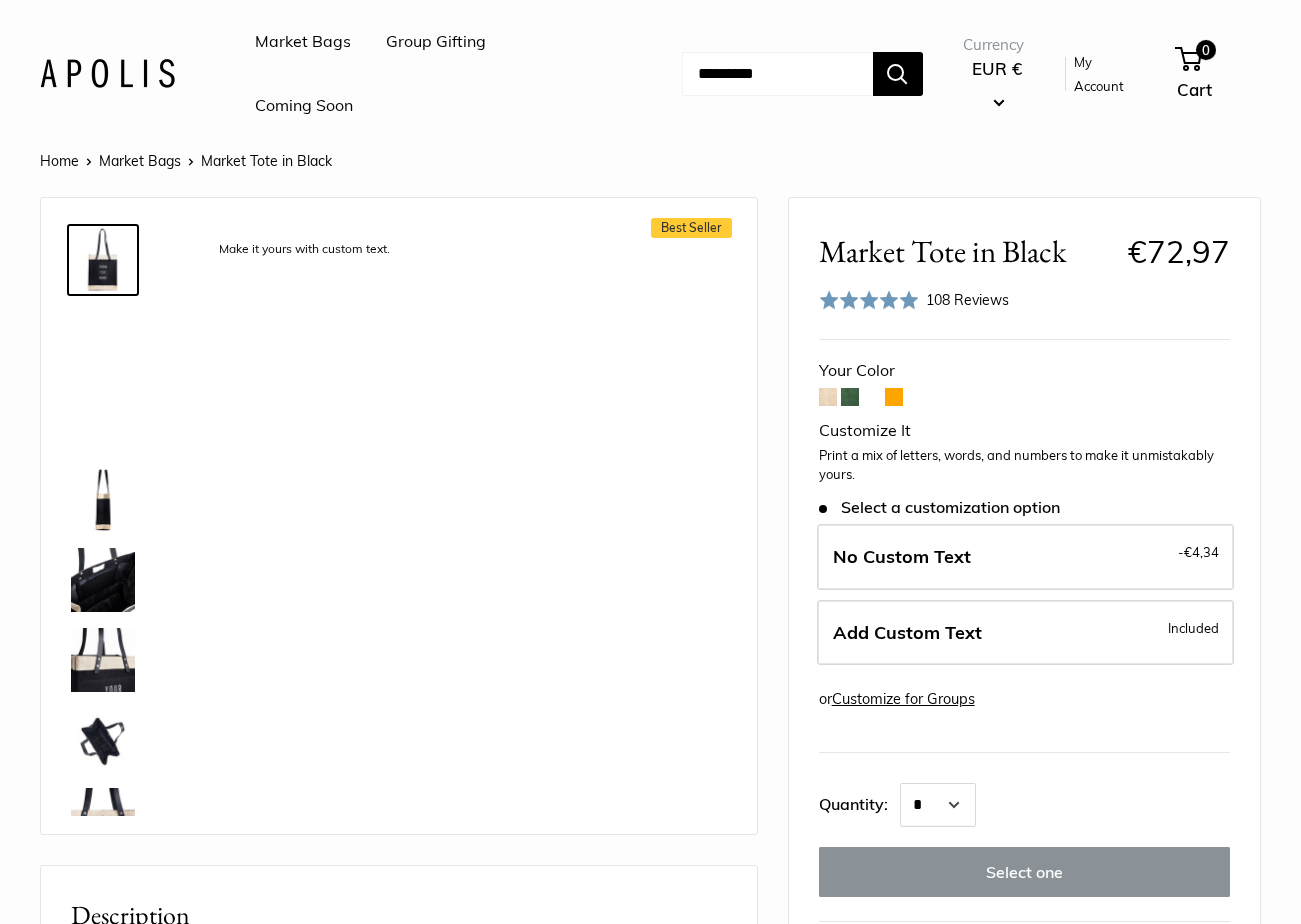 scroll, scrollTop: 0, scrollLeft: 0, axis: both 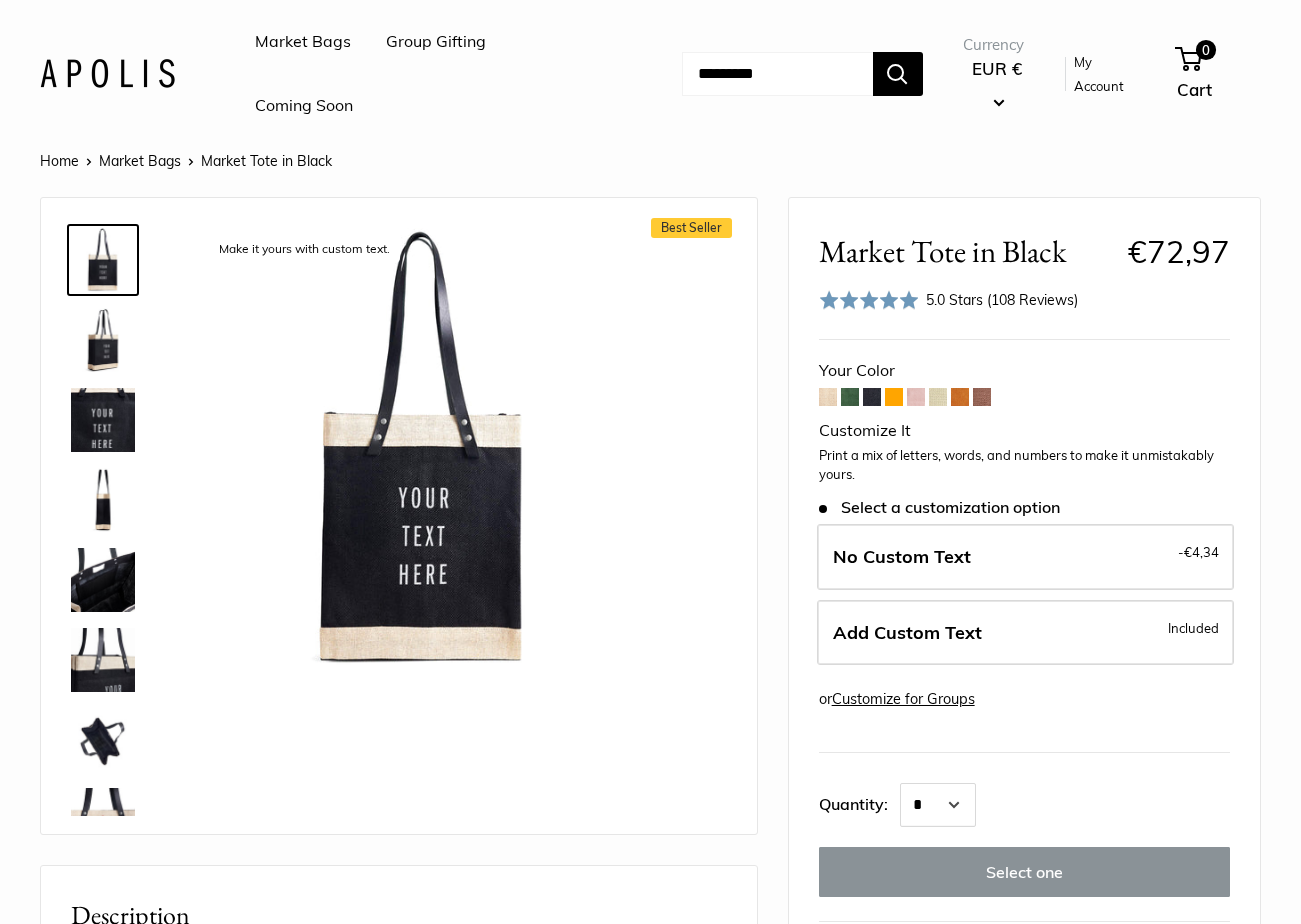 click at bounding box center (850, 397) 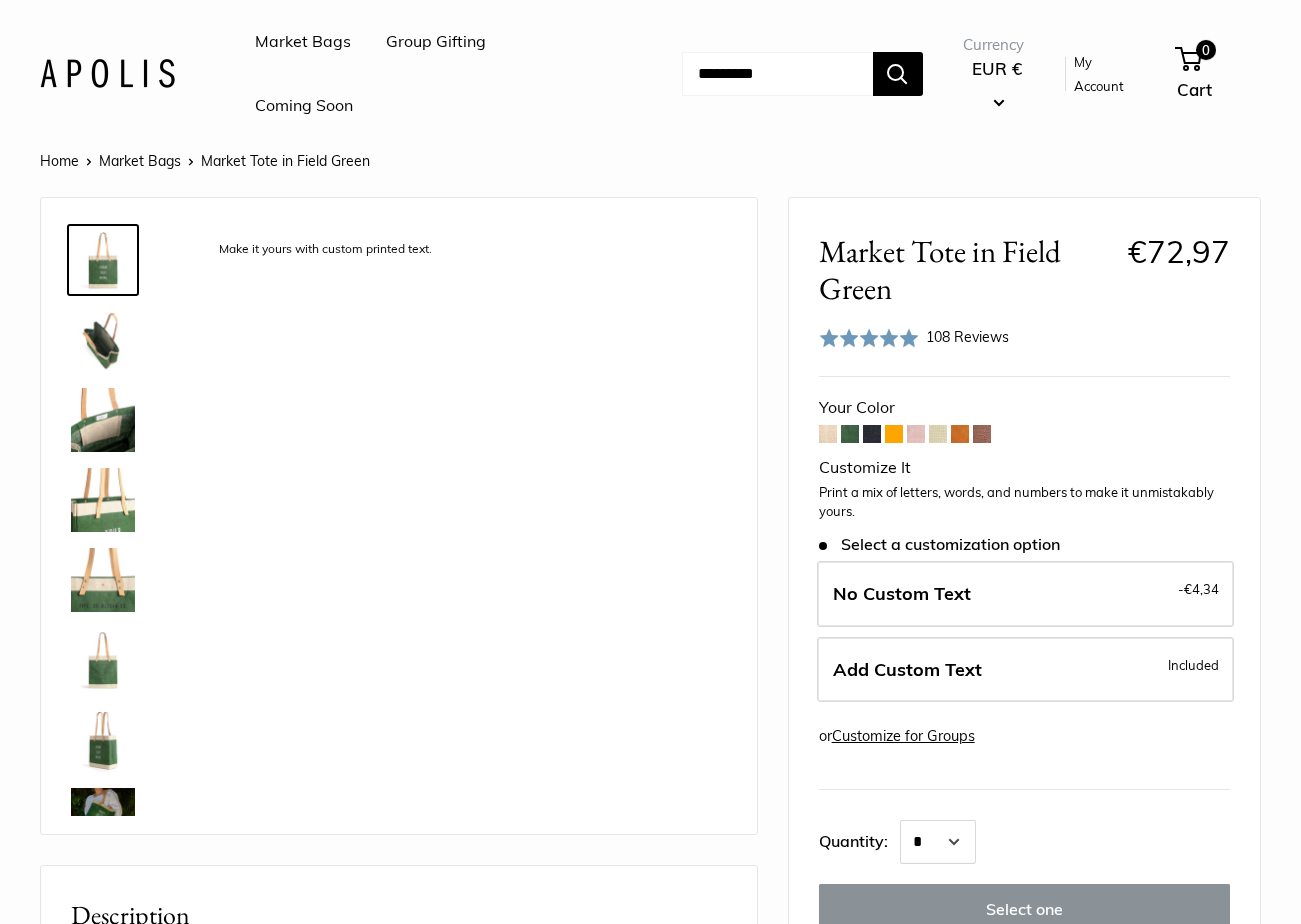scroll, scrollTop: 0, scrollLeft: 0, axis: both 